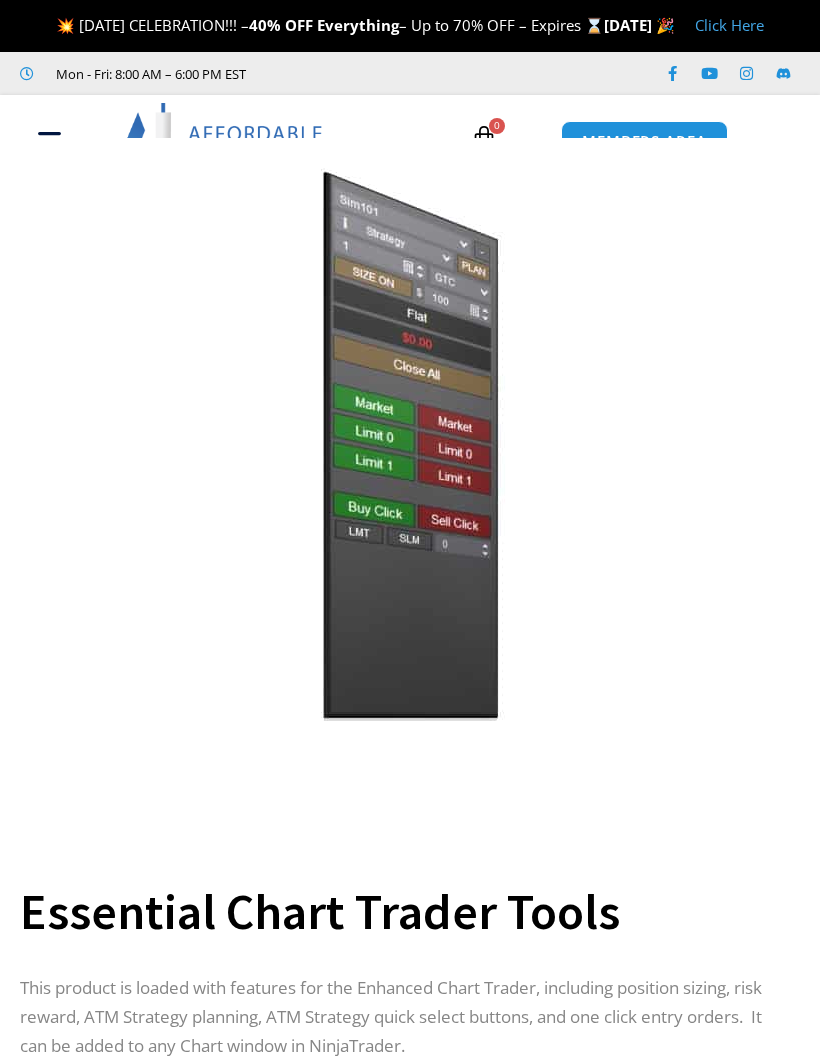 scroll, scrollTop: 0, scrollLeft: 0, axis: both 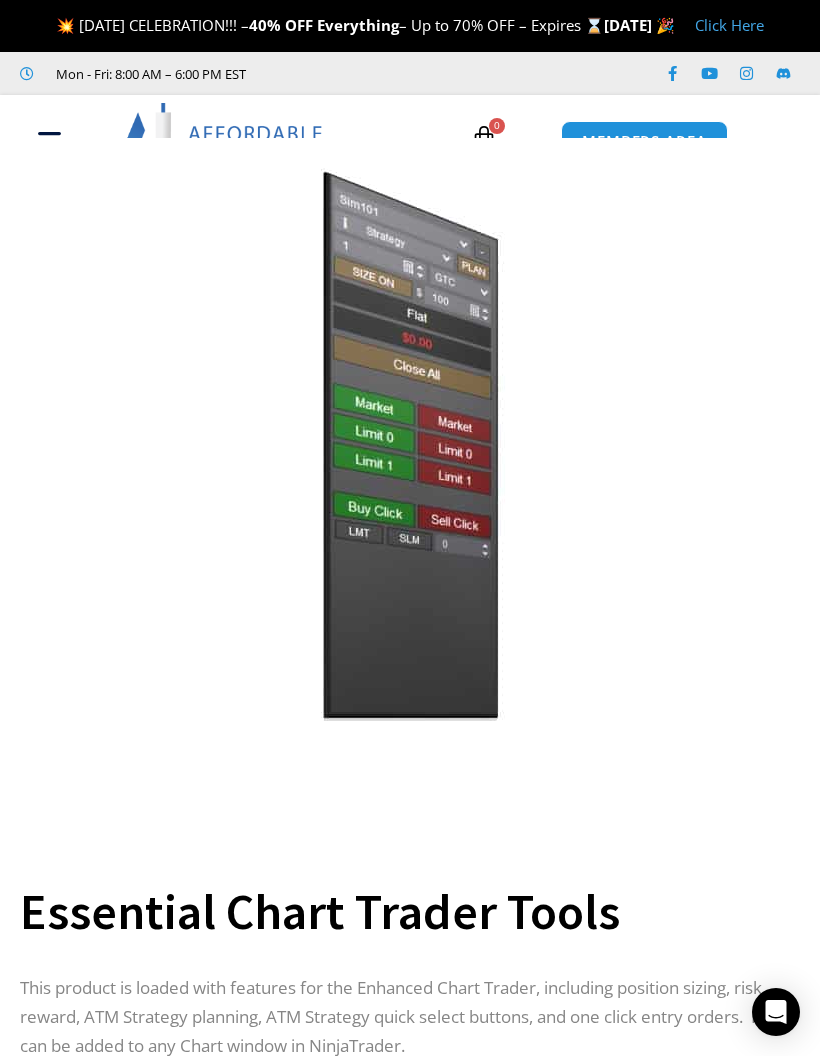 click at bounding box center (410, 128) 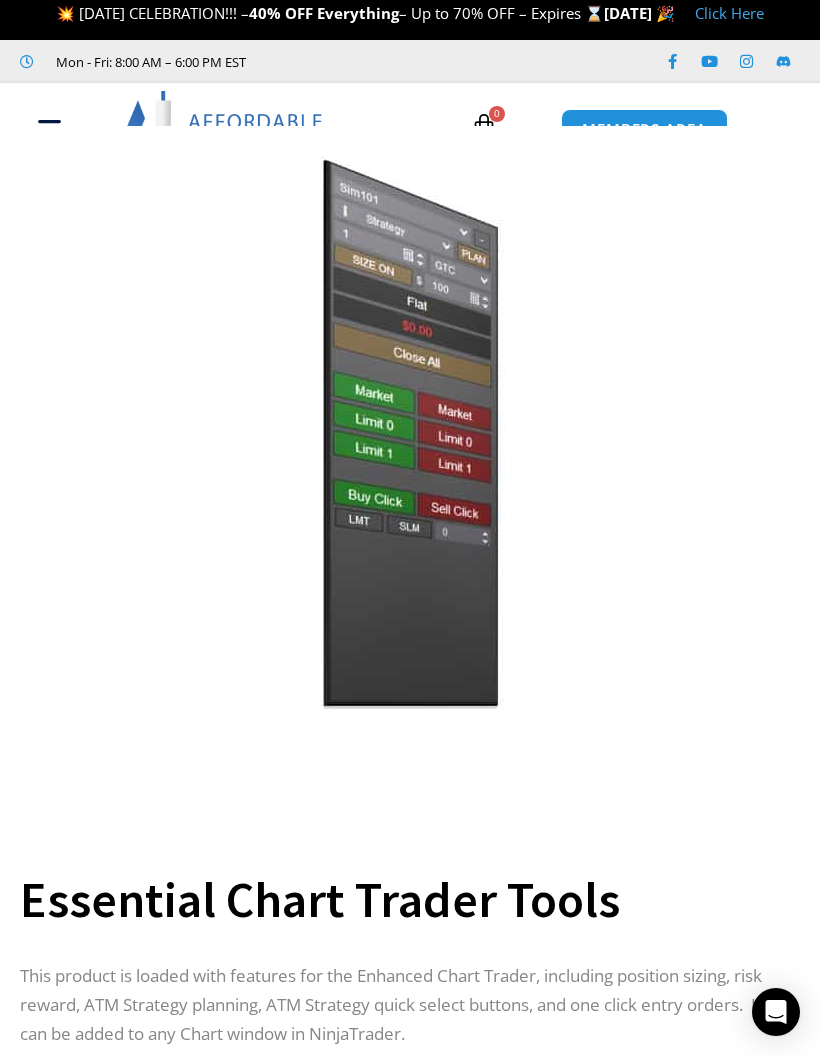 scroll, scrollTop: 0, scrollLeft: 0, axis: both 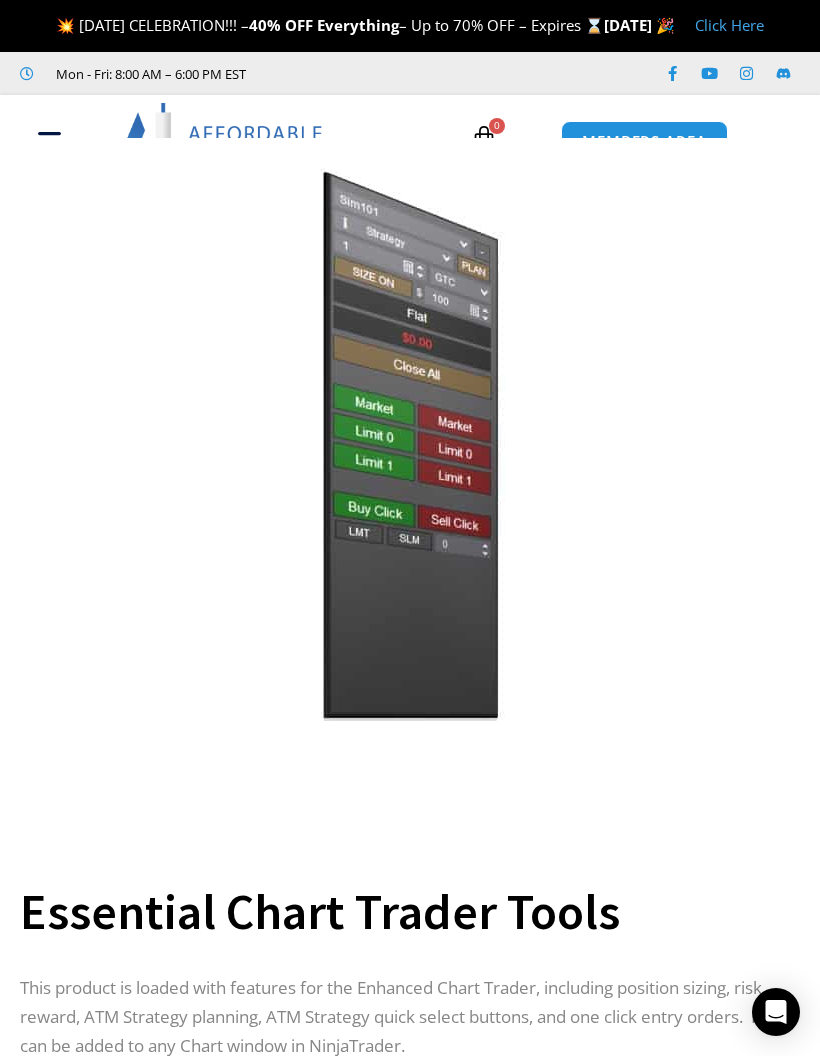 click at bounding box center (410, 128) 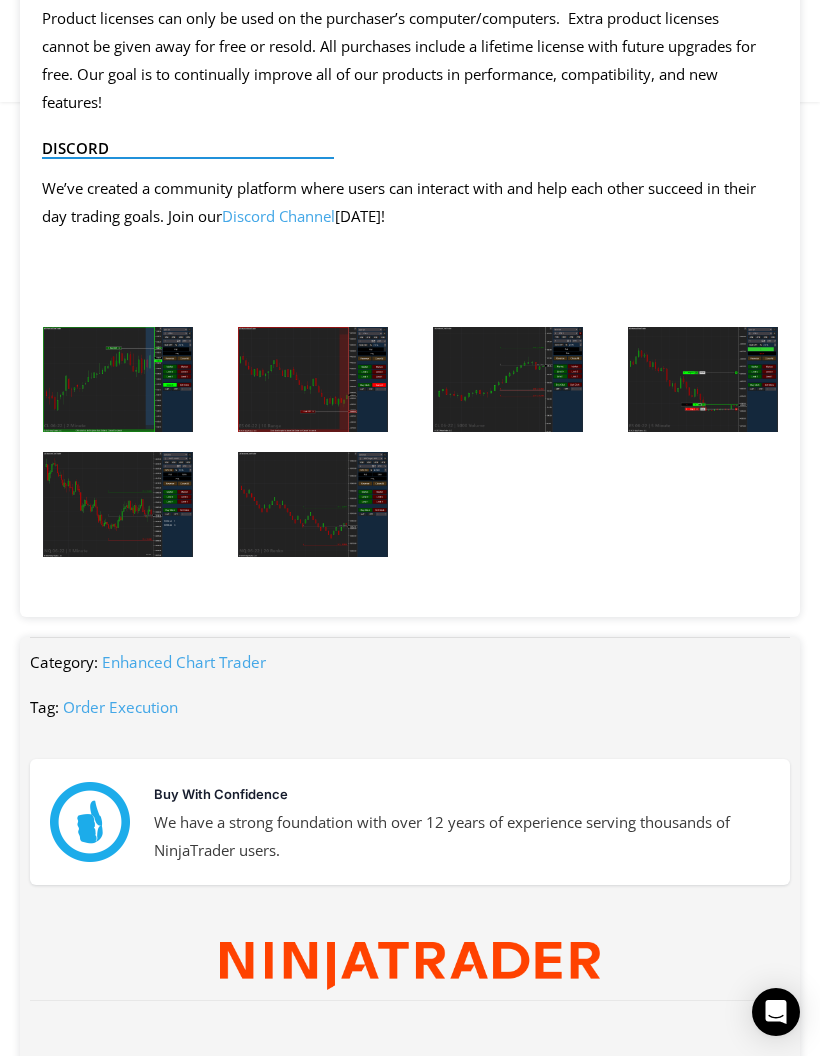 scroll, scrollTop: 4969, scrollLeft: 0, axis: vertical 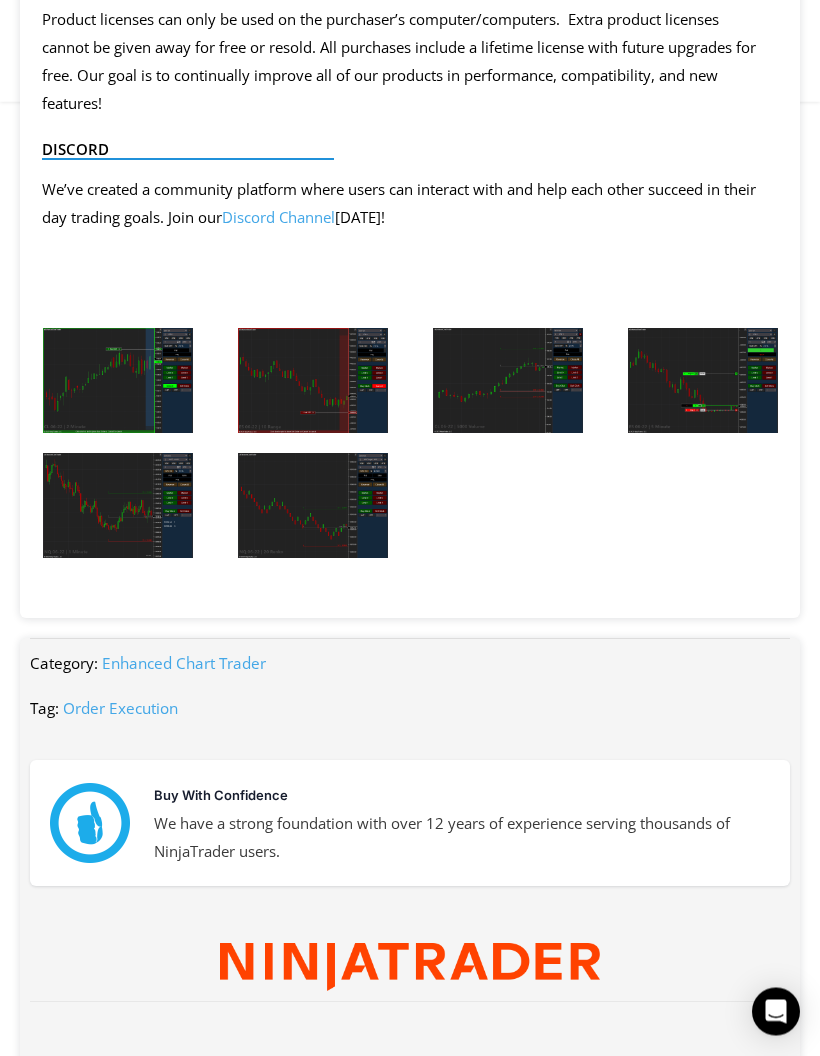 click on "Enhanced Chart Trader" at bounding box center [184, 664] 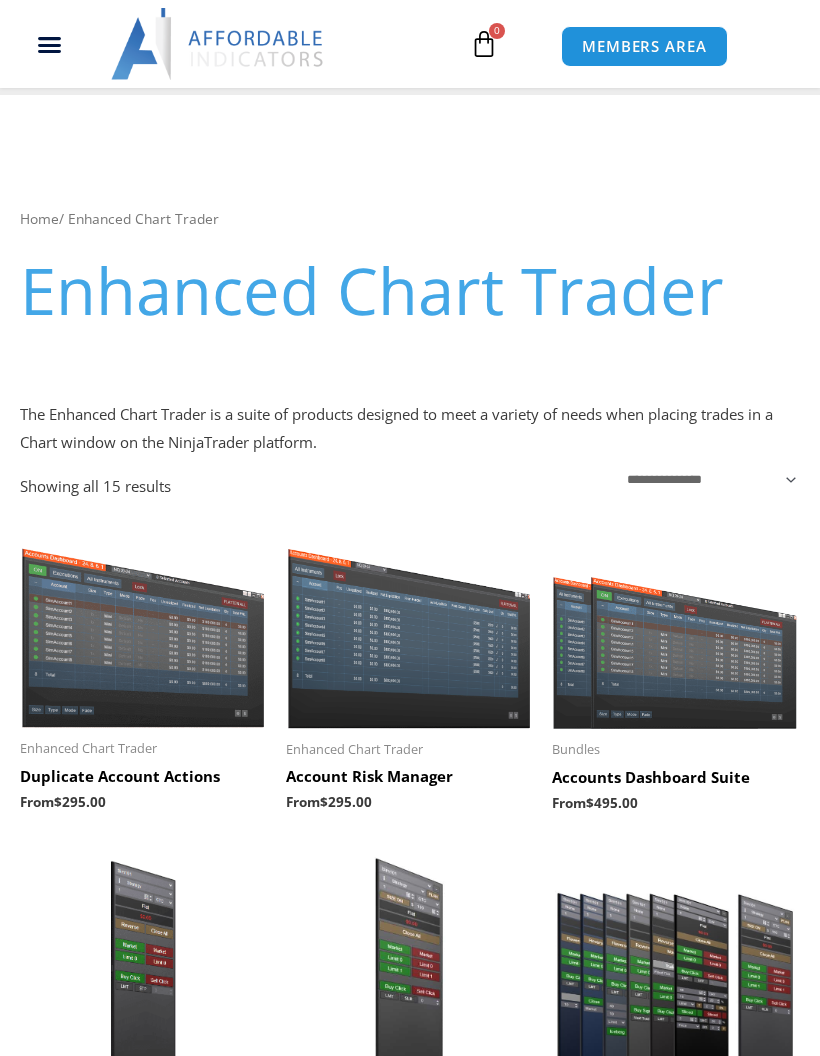 scroll, scrollTop: 304, scrollLeft: 0, axis: vertical 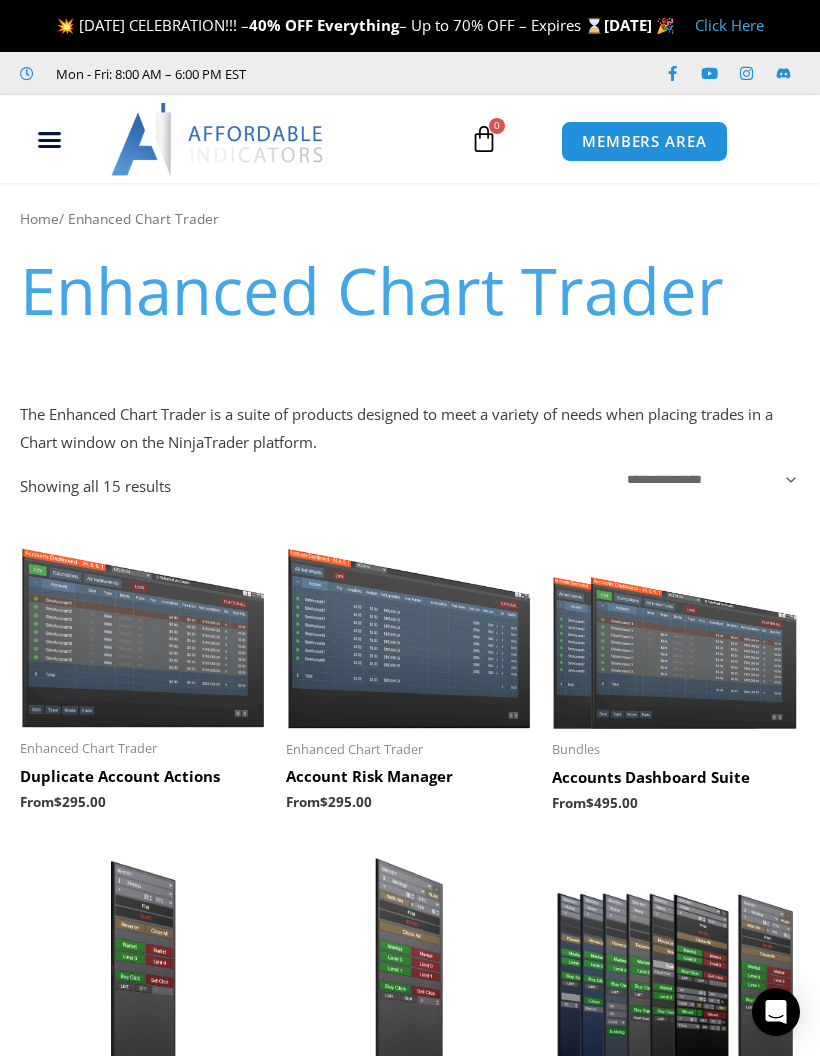 click on "MEMBERS AREA" at bounding box center (644, 141) 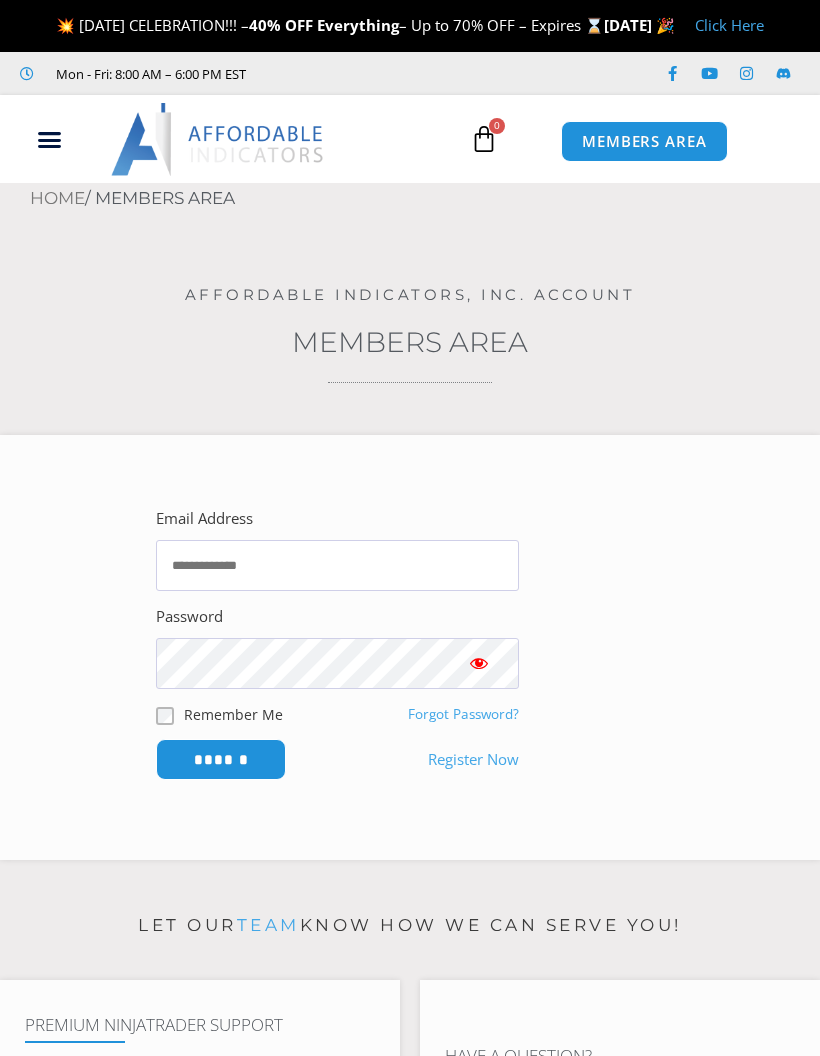 scroll, scrollTop: 0, scrollLeft: 0, axis: both 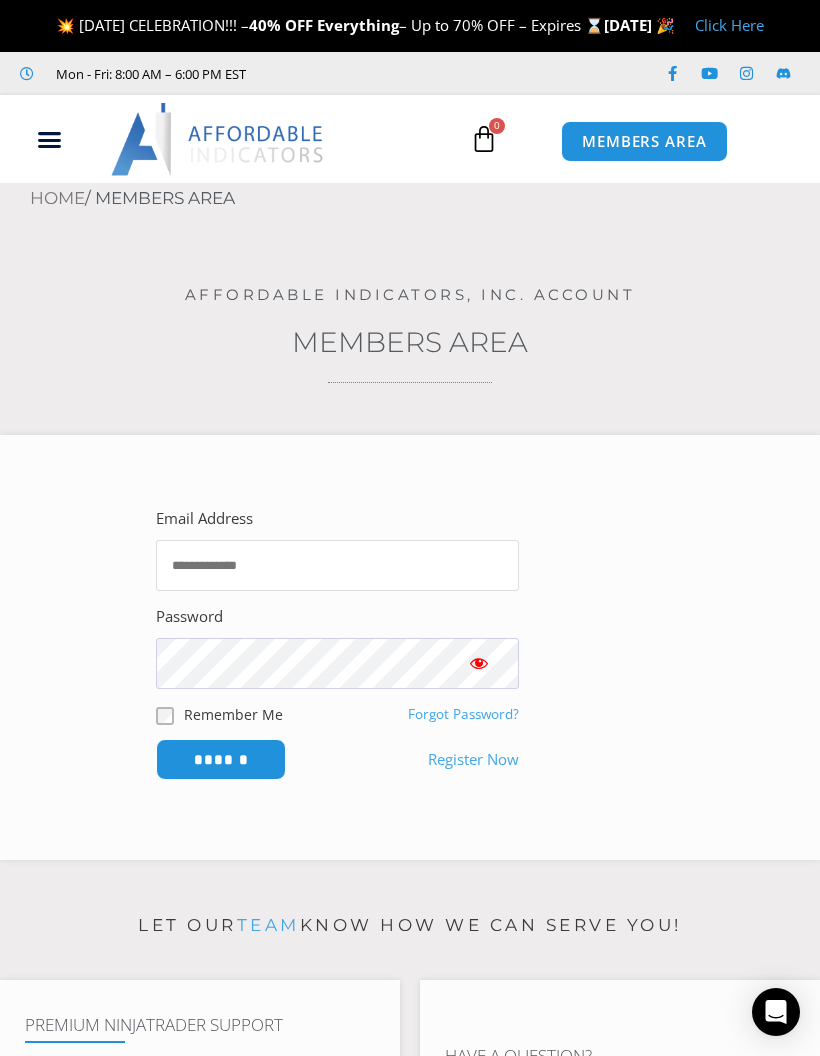 click on "Email Address" at bounding box center [337, 565] 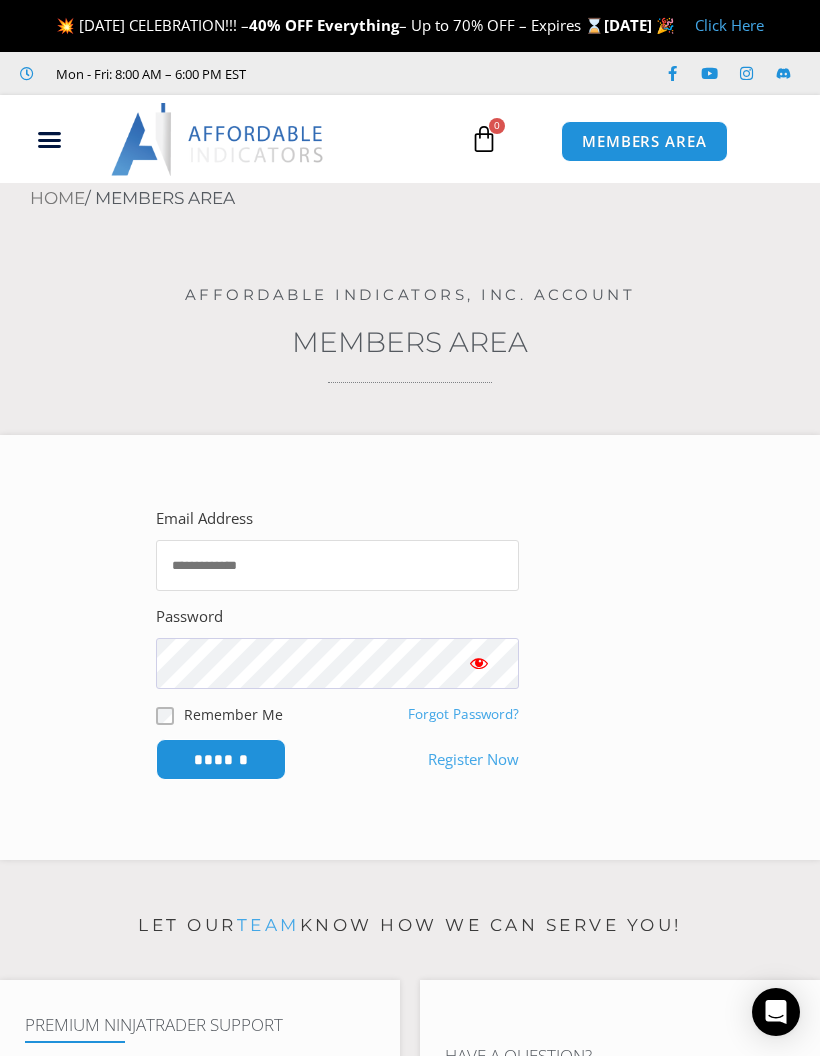 type on "**********" 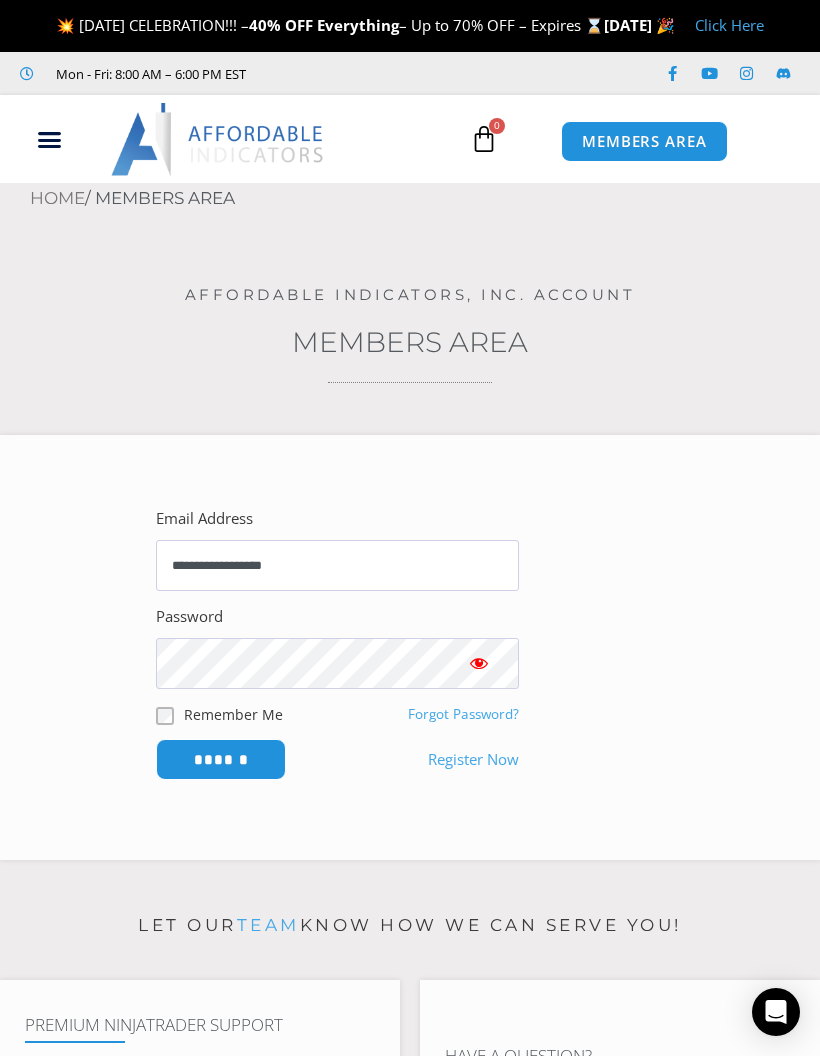 click on "******" at bounding box center (221, 759) 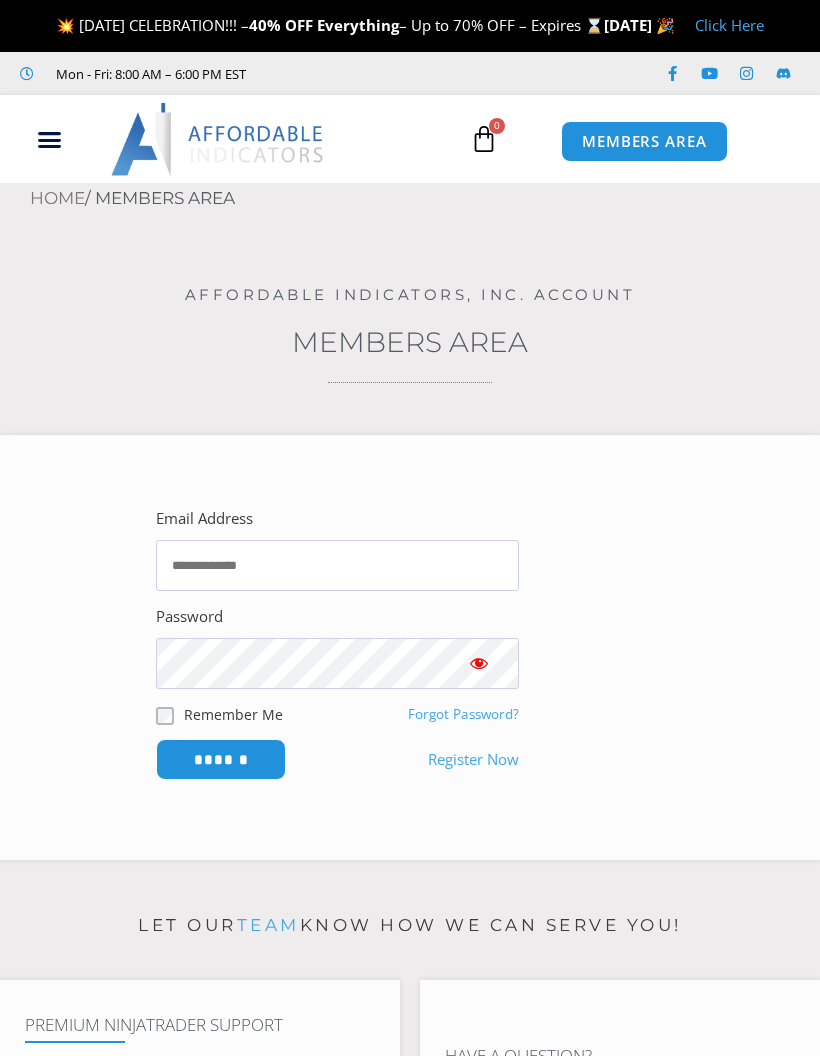 scroll, scrollTop: 0, scrollLeft: 0, axis: both 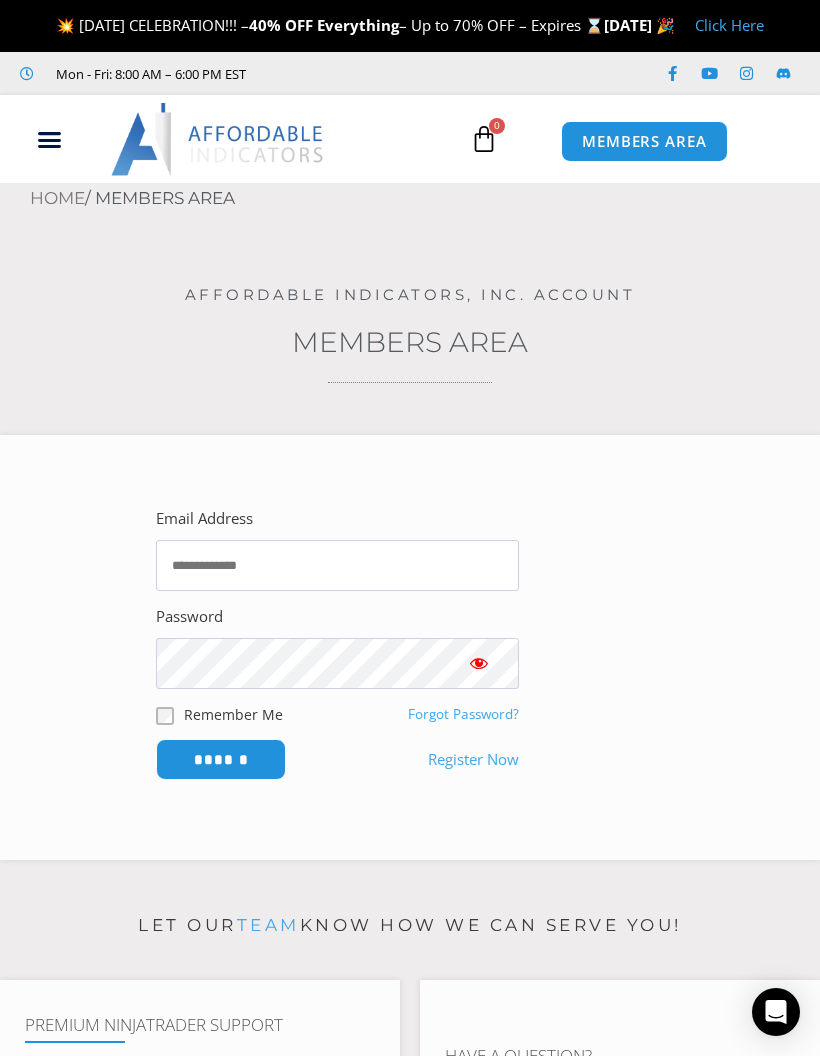 click on "Email Address" at bounding box center [337, 565] 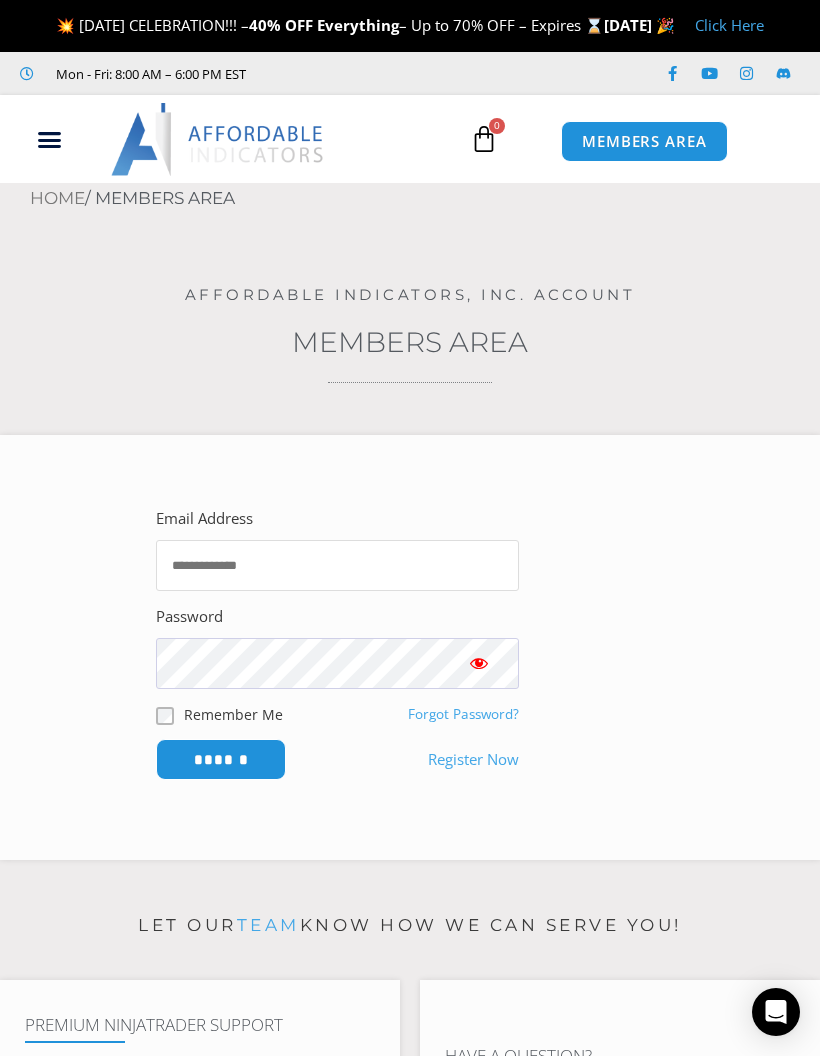 type on "**********" 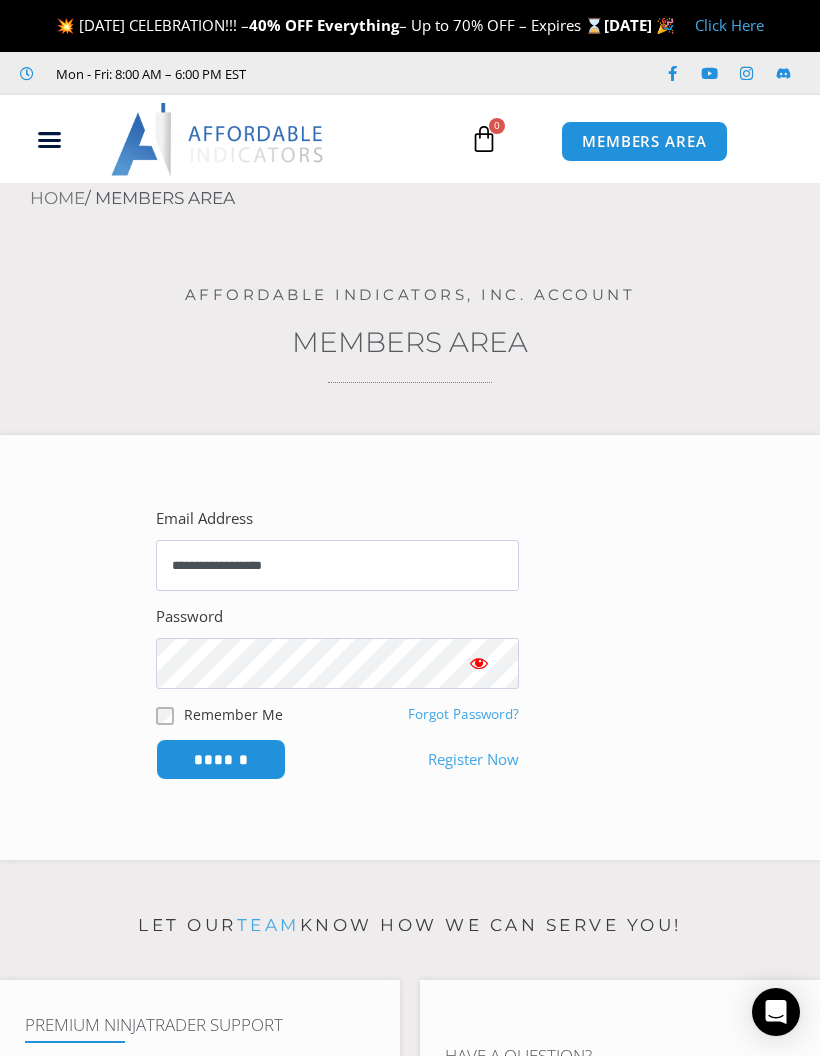 click on "******" at bounding box center [221, 759] 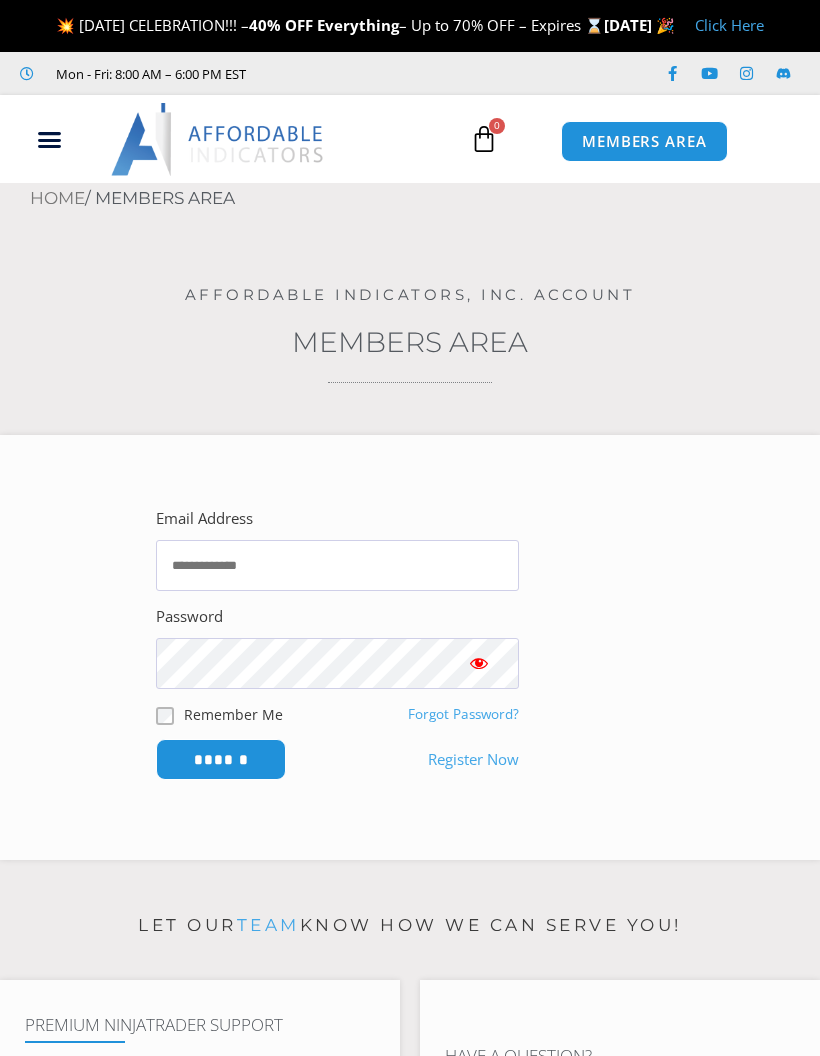 scroll, scrollTop: 0, scrollLeft: 0, axis: both 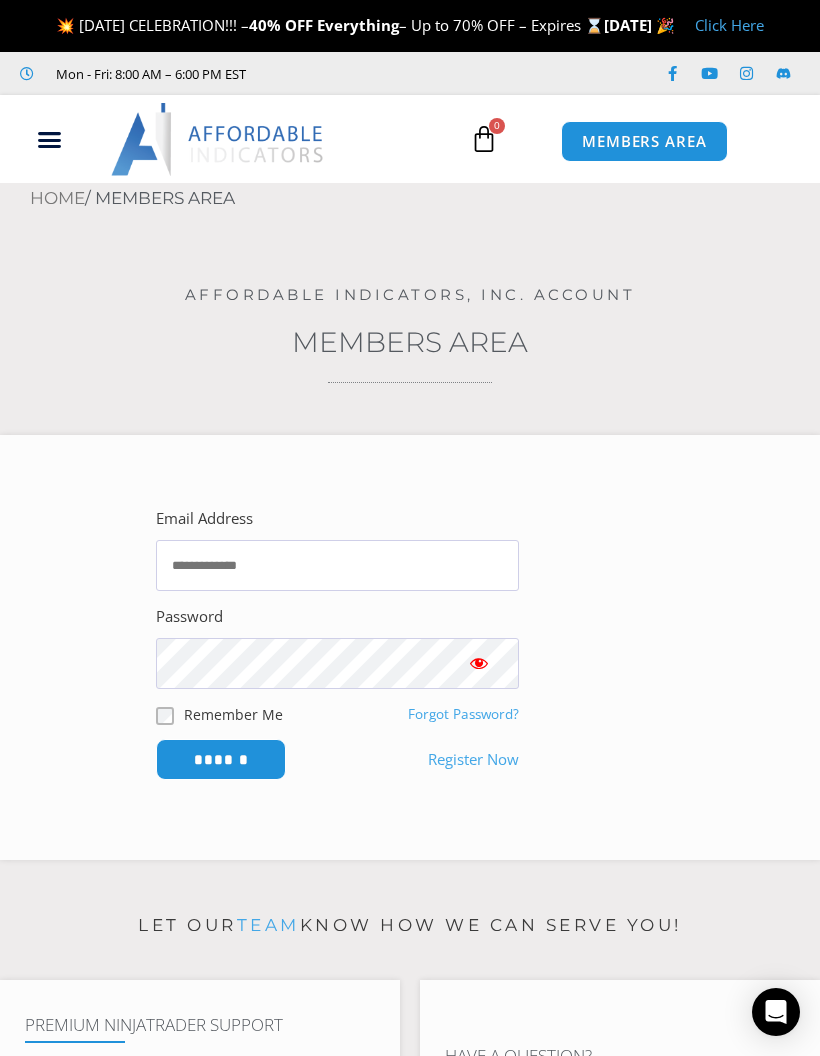 click on "MEMBERS AREA" at bounding box center (644, 141) 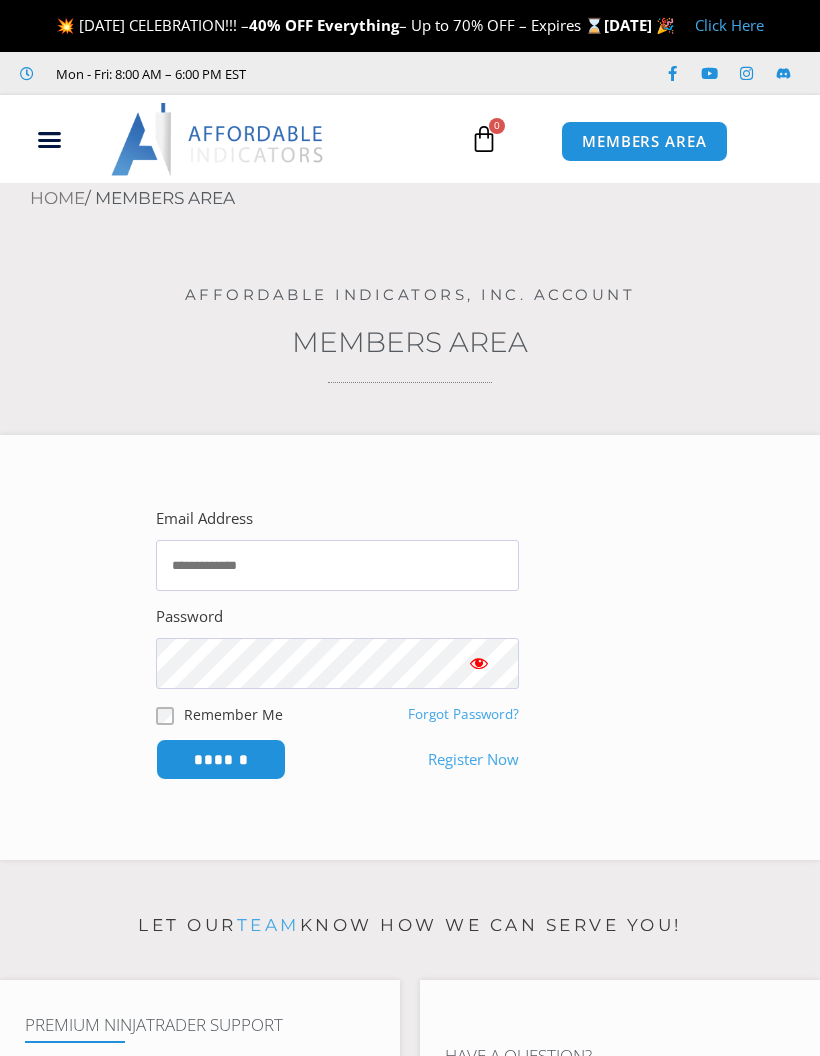 scroll, scrollTop: 0, scrollLeft: 0, axis: both 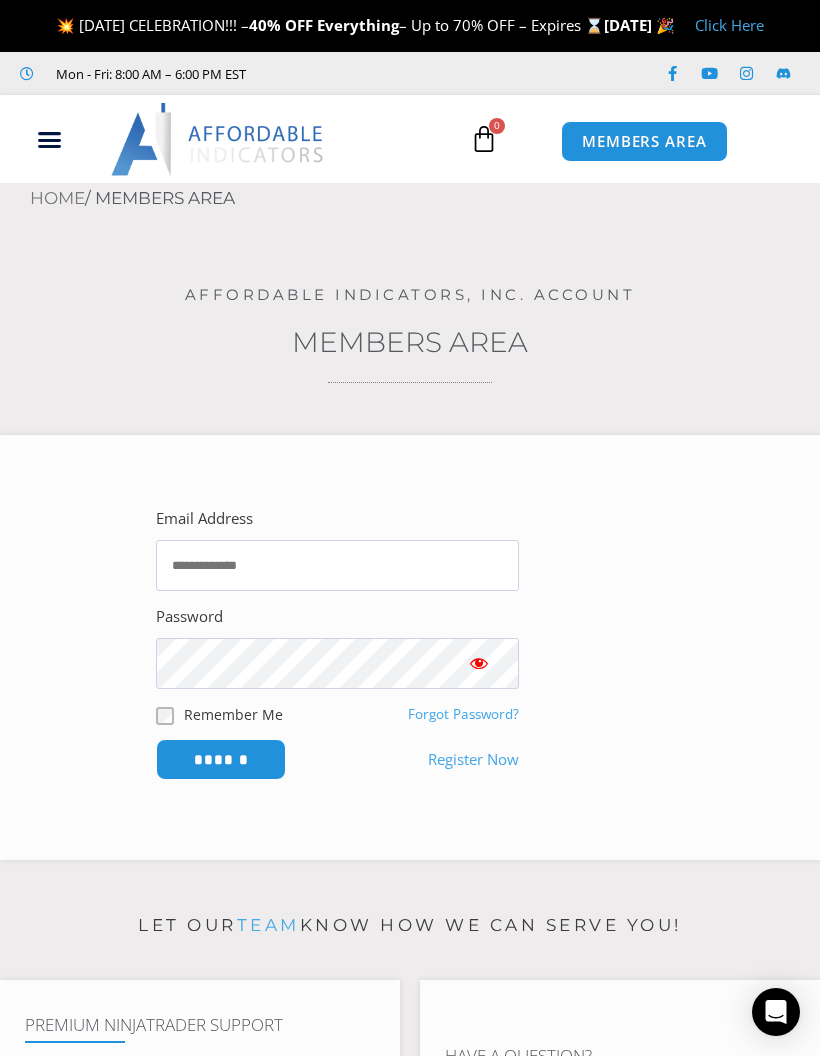 click on "Email Address" at bounding box center [337, 565] 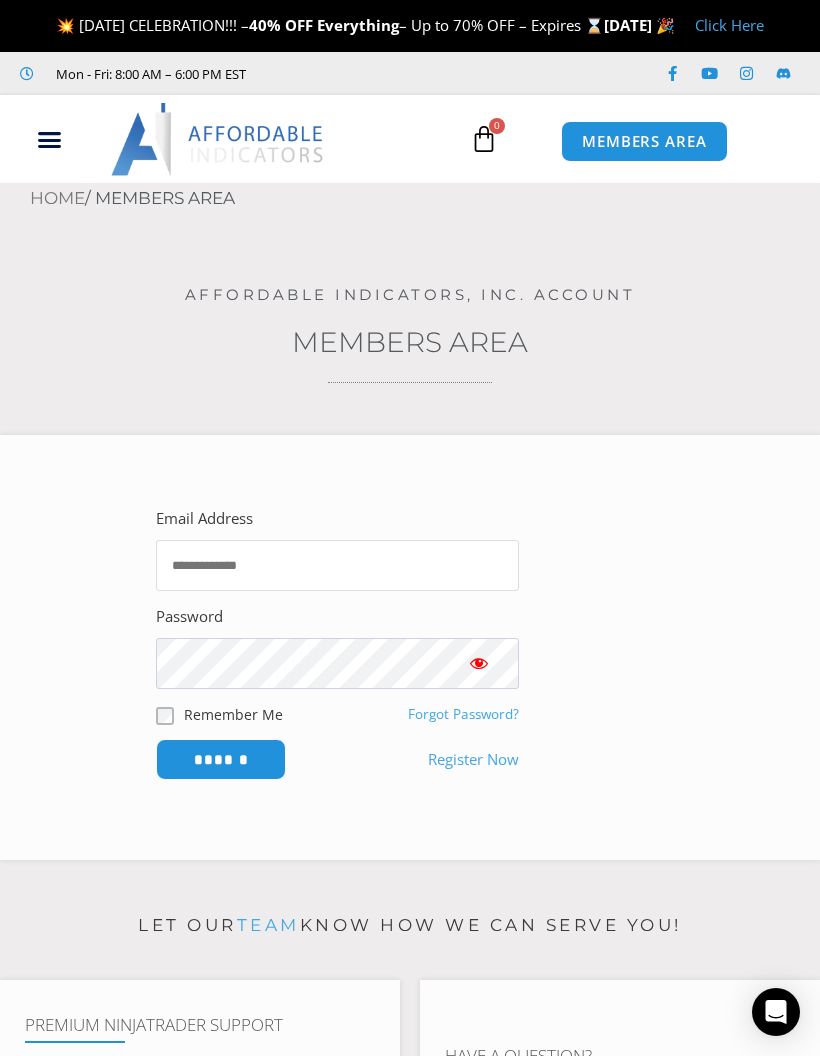 type on "**********" 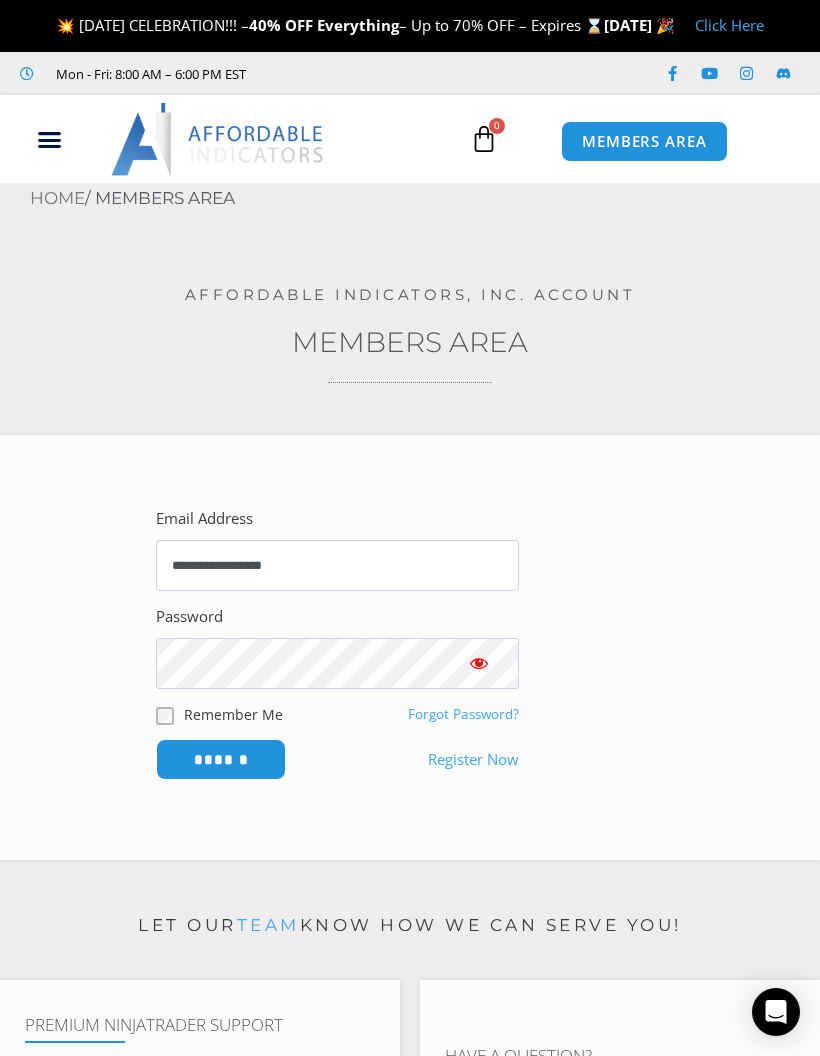 click at bounding box center (479, 663) 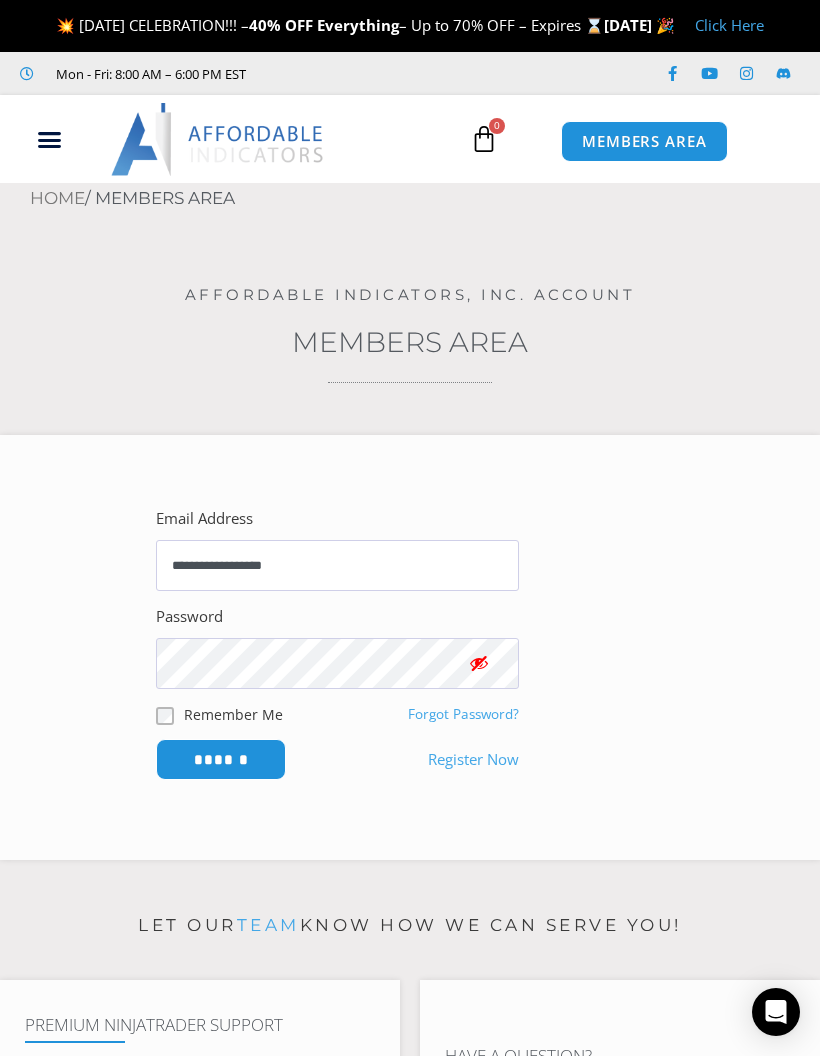 click on "******" at bounding box center (221, 759) 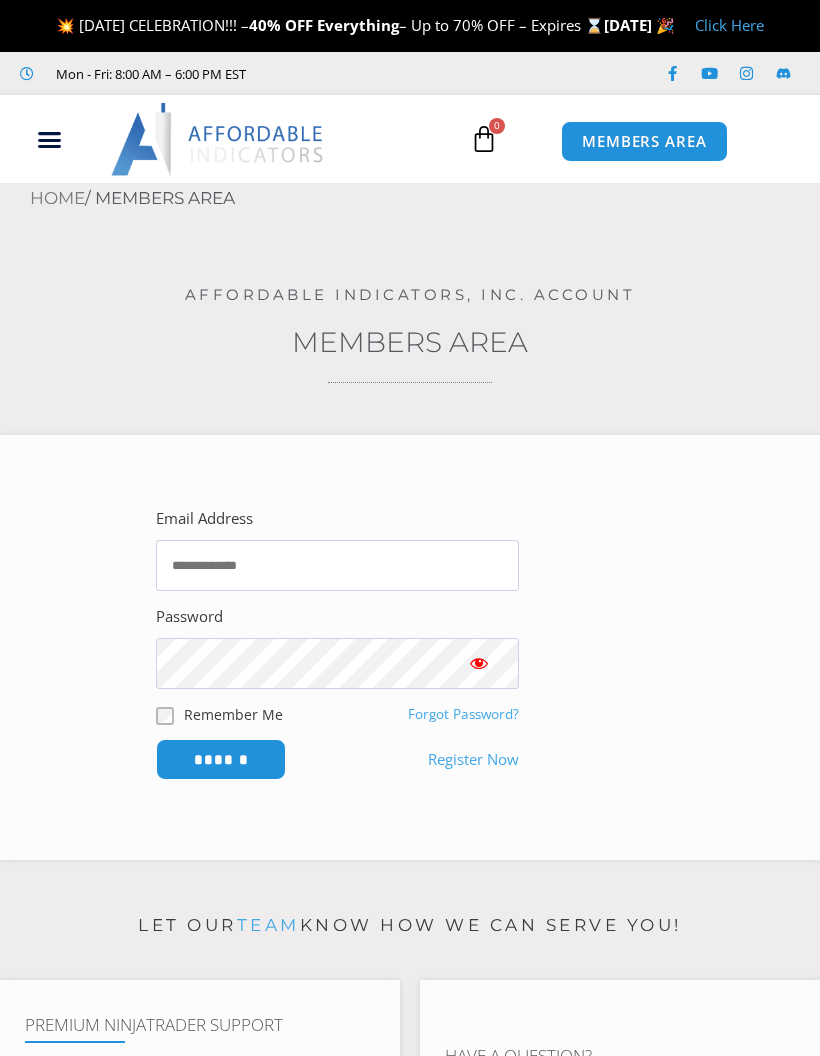 scroll, scrollTop: 0, scrollLeft: 0, axis: both 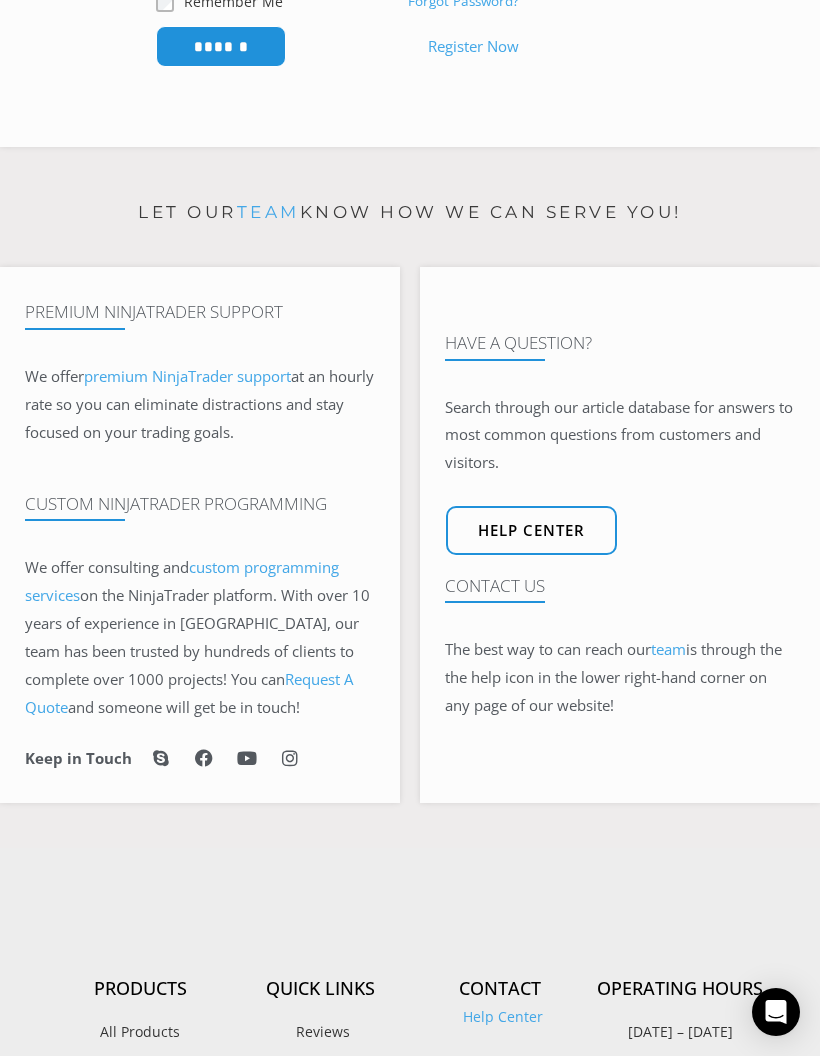 click on "Help center" at bounding box center (531, 530) 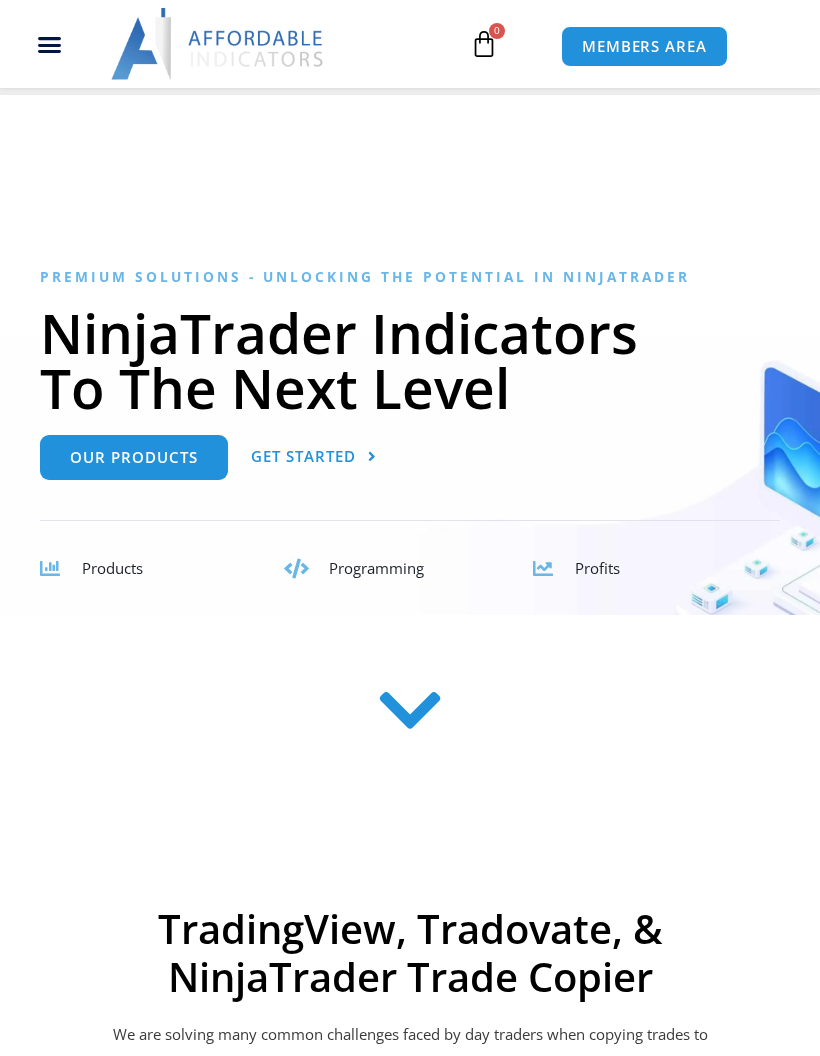 scroll, scrollTop: 384, scrollLeft: 0, axis: vertical 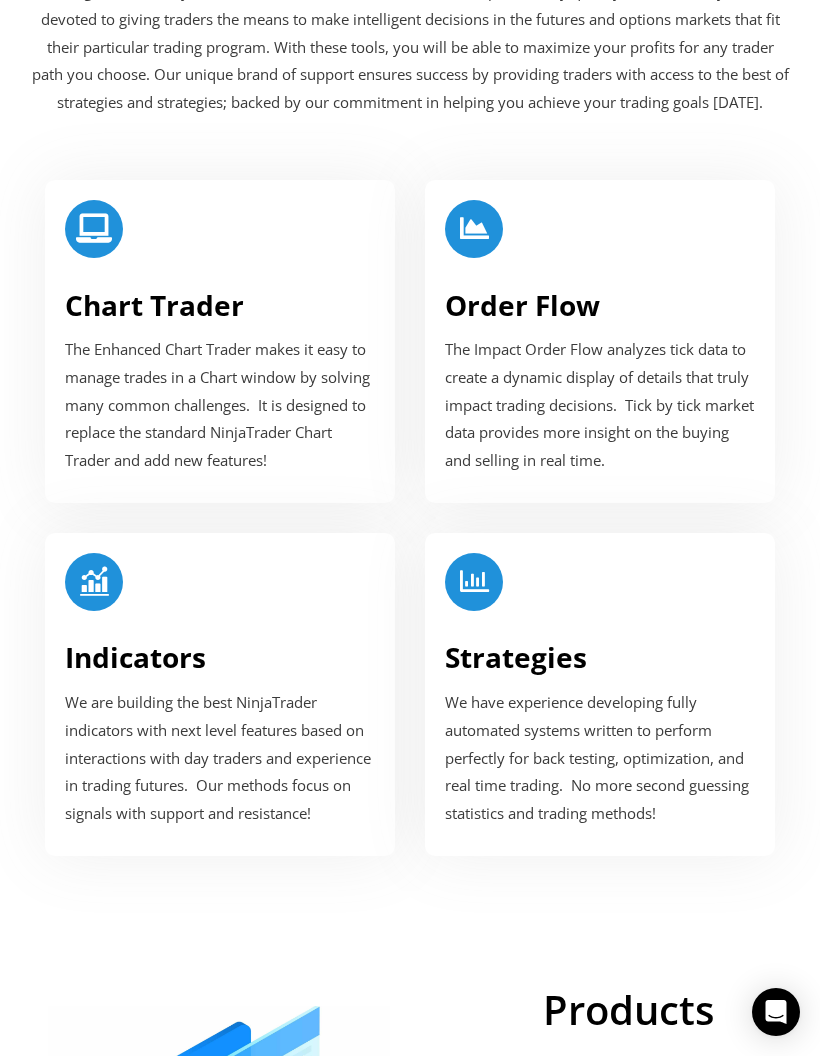 click at bounding box center [94, 228] 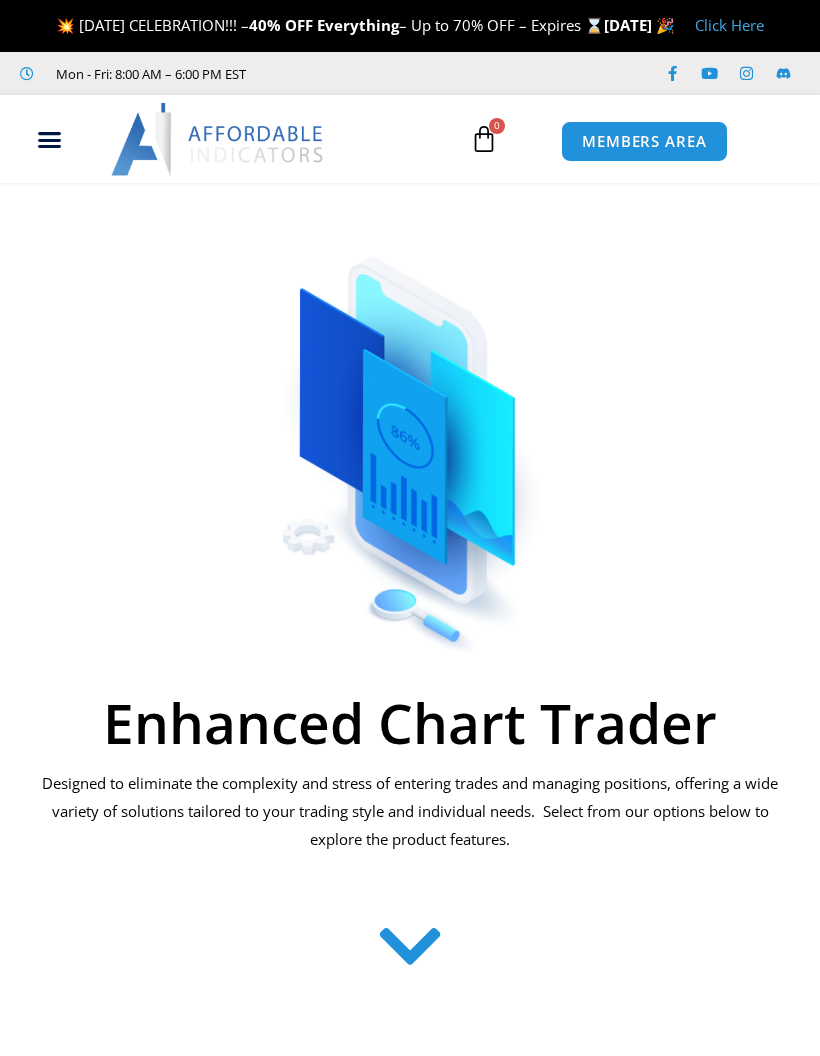 scroll, scrollTop: 0, scrollLeft: 0, axis: both 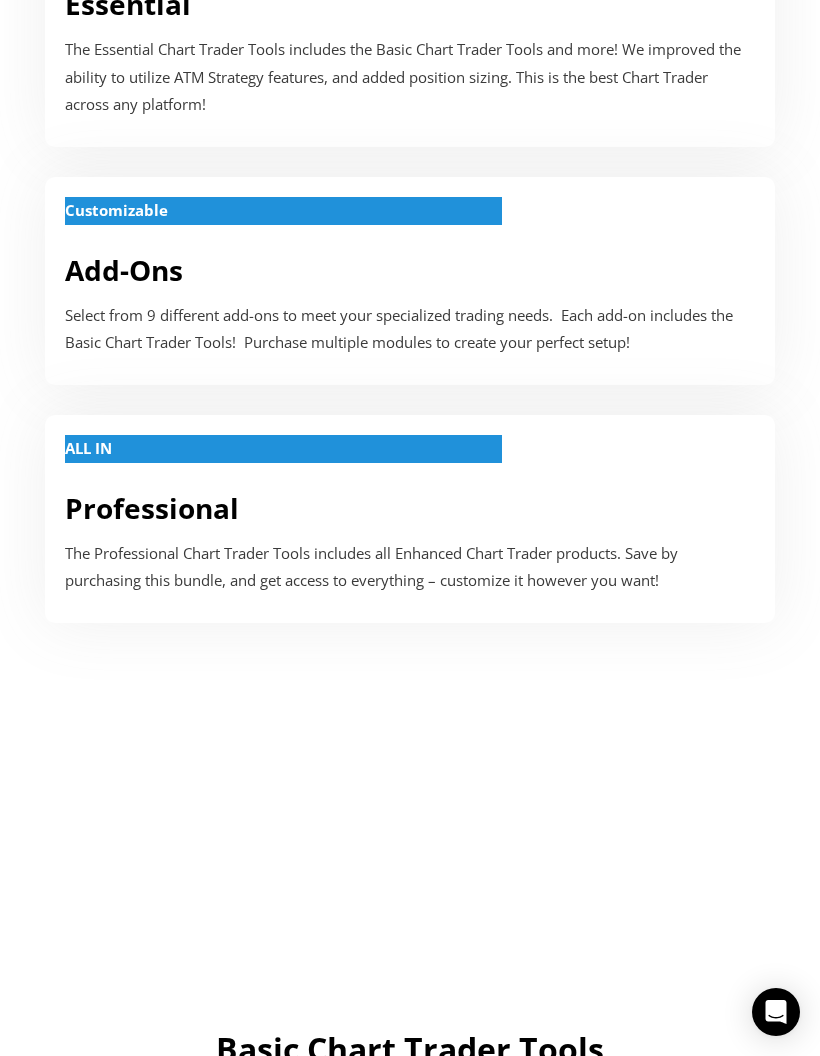 click on "ALL IN" at bounding box center (88, 448) 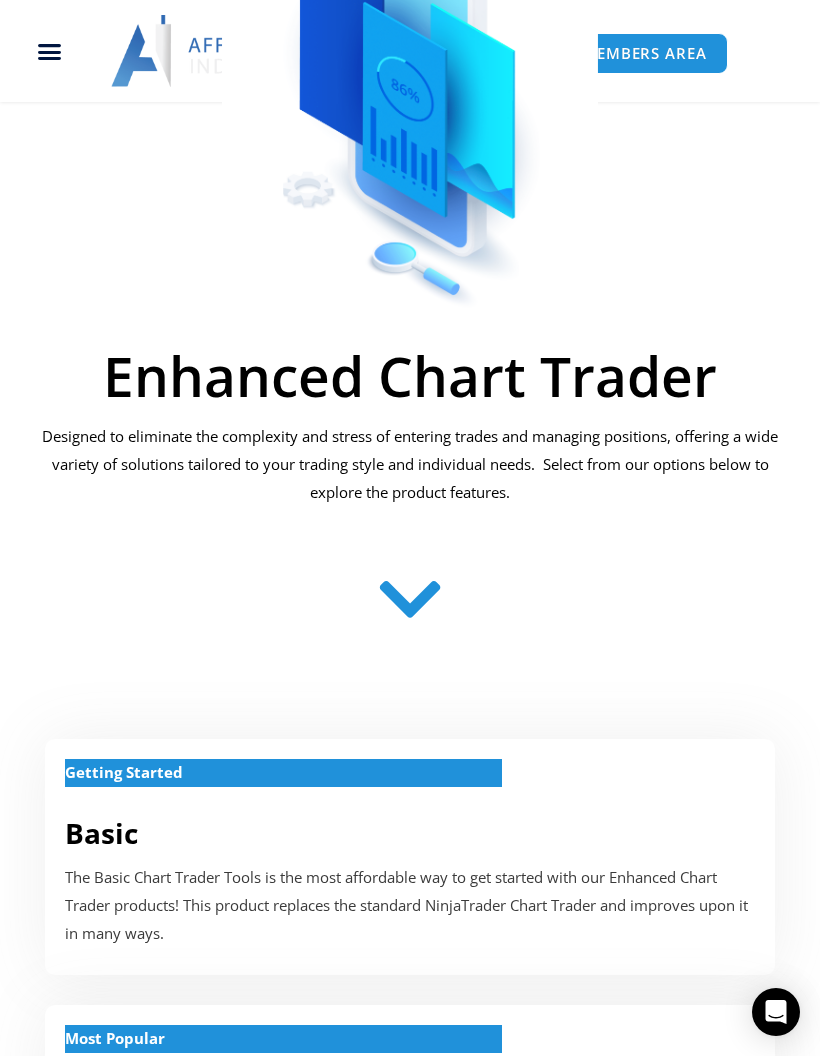 scroll, scrollTop: 0, scrollLeft: 0, axis: both 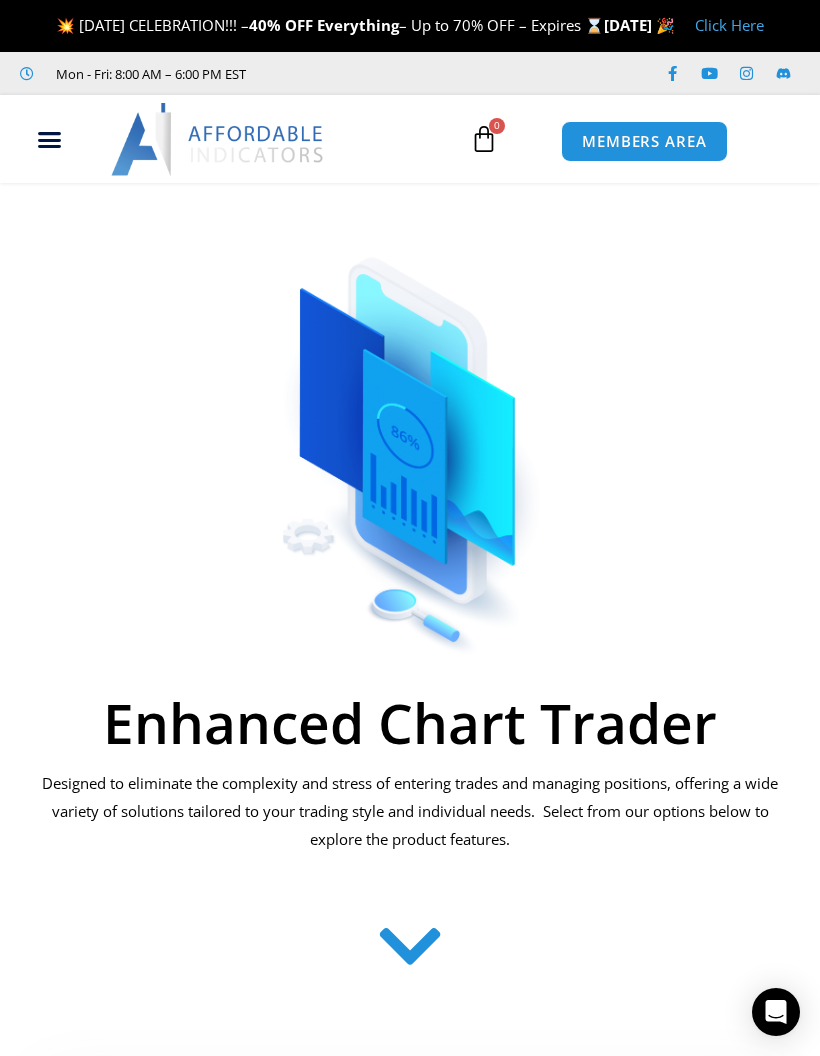 click on "MEMBERS AREA" at bounding box center (644, 141) 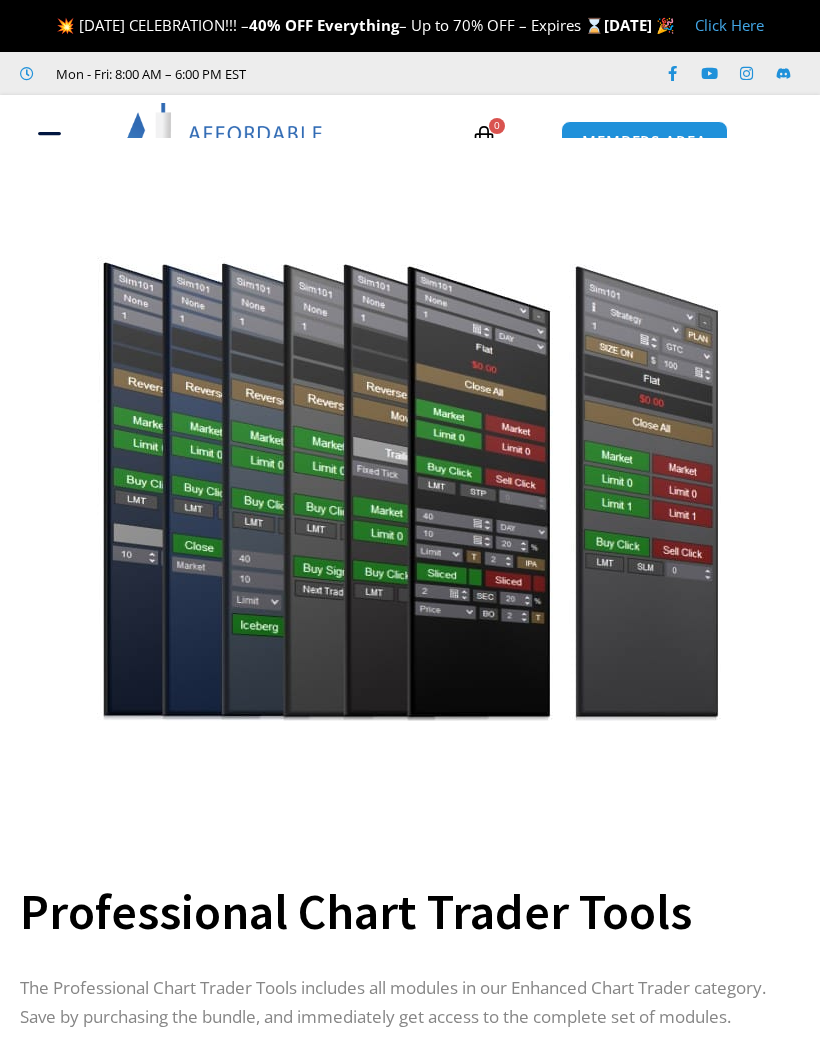 scroll, scrollTop: 0, scrollLeft: 0, axis: both 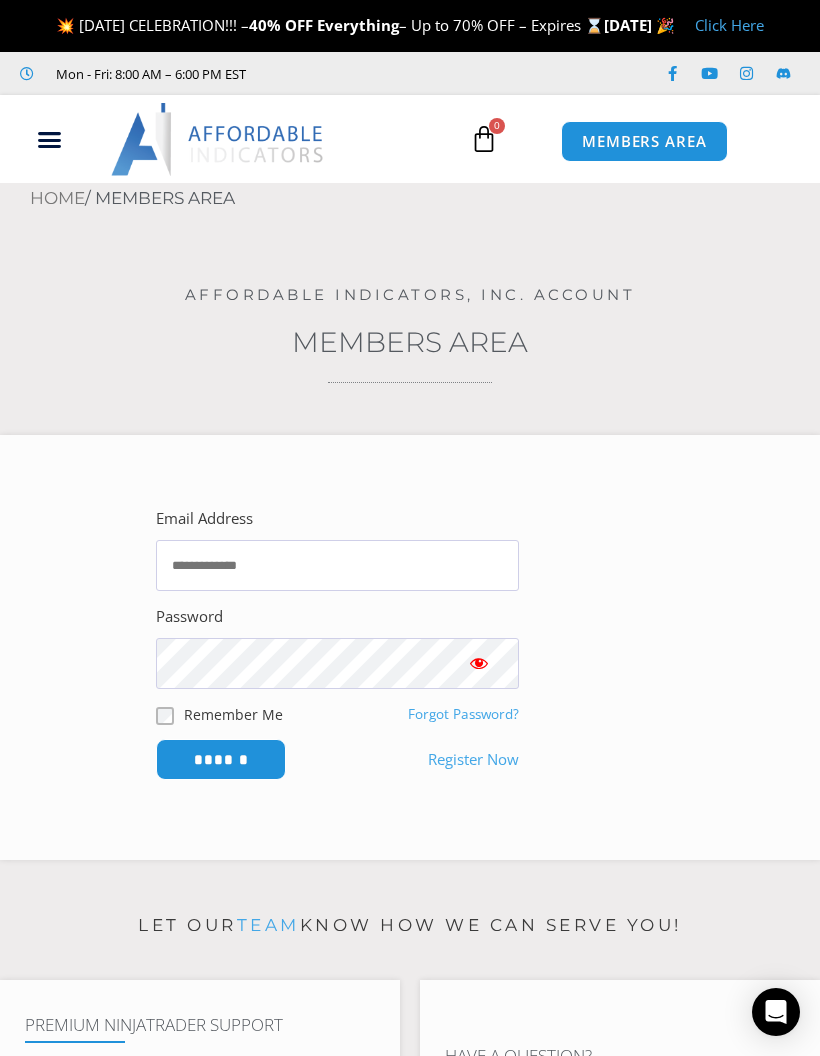 click on "Password" at bounding box center [189, 617] 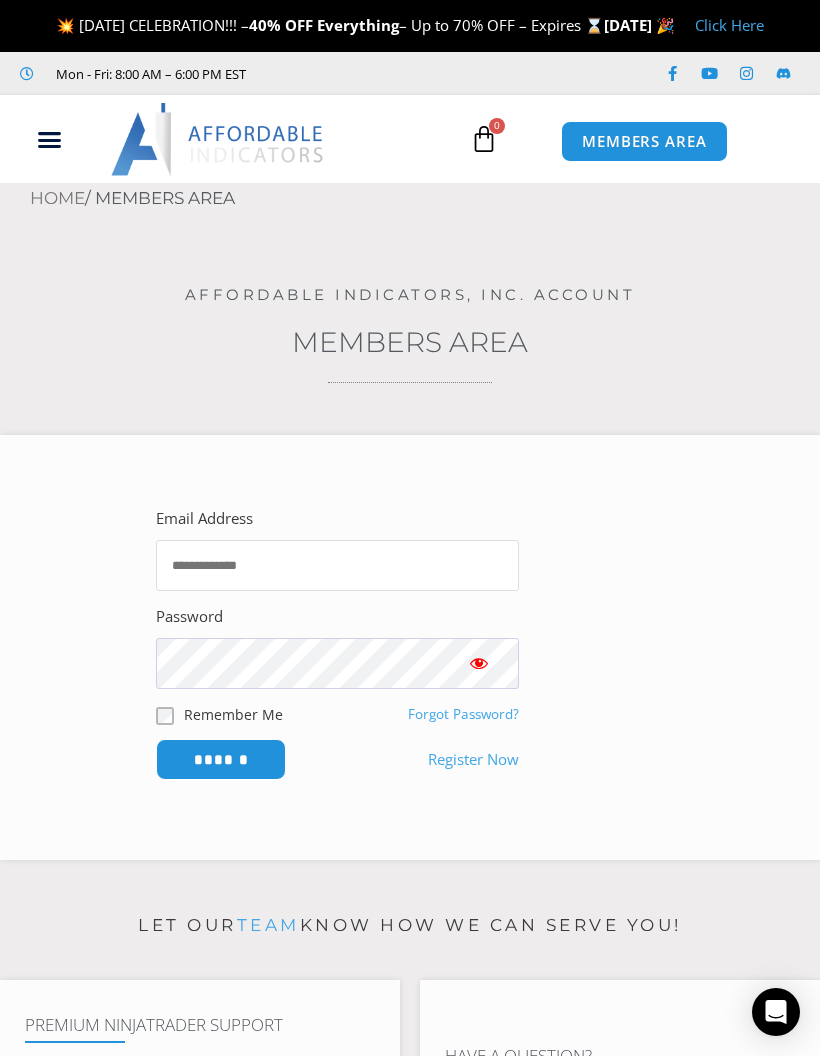 type on "**********" 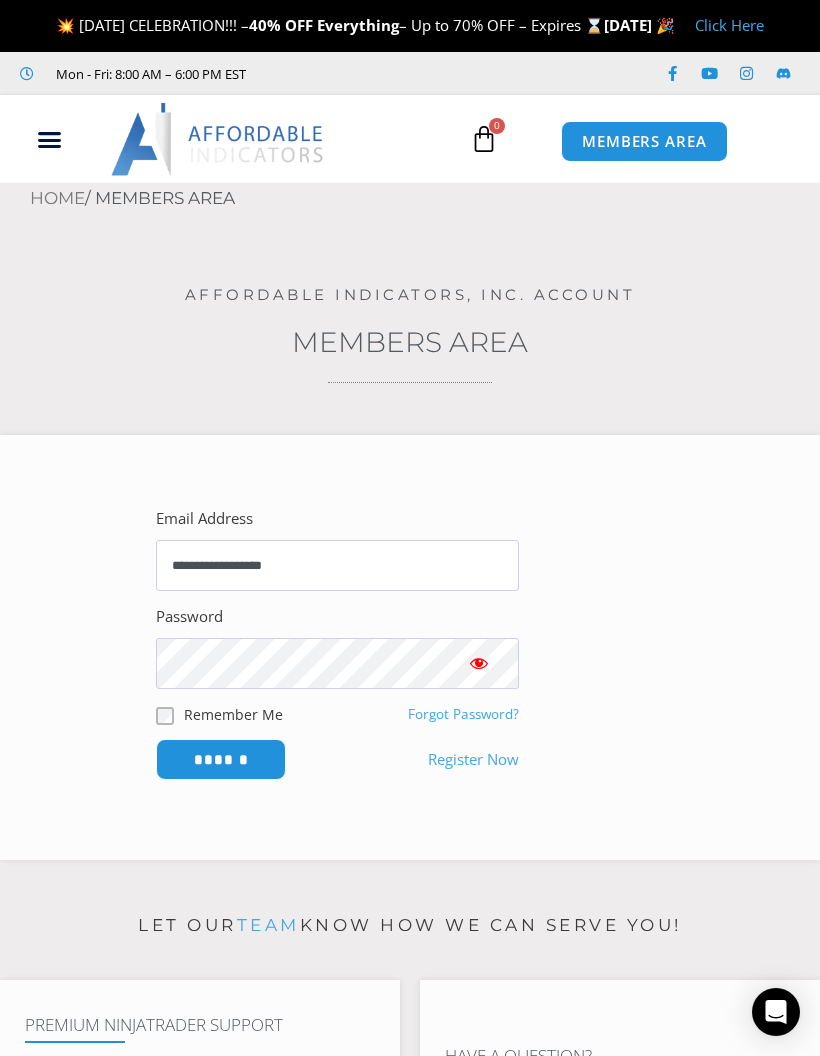 click on "******" at bounding box center [221, 759] 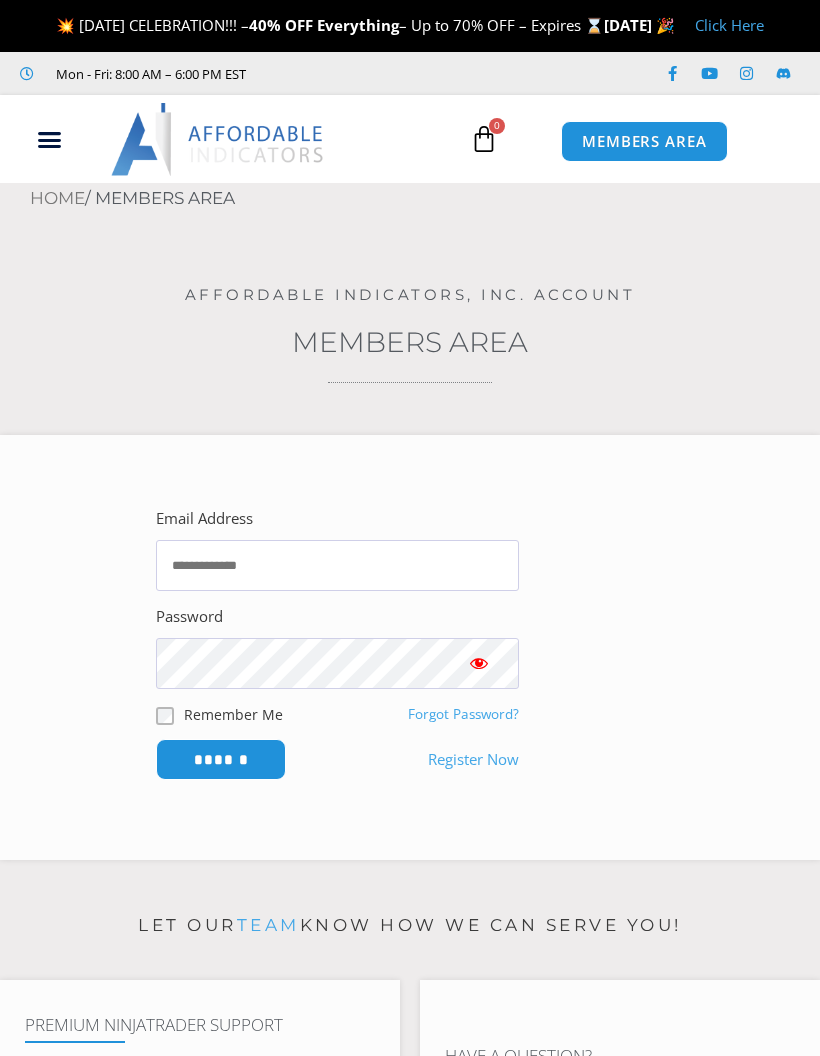 scroll, scrollTop: 0, scrollLeft: 0, axis: both 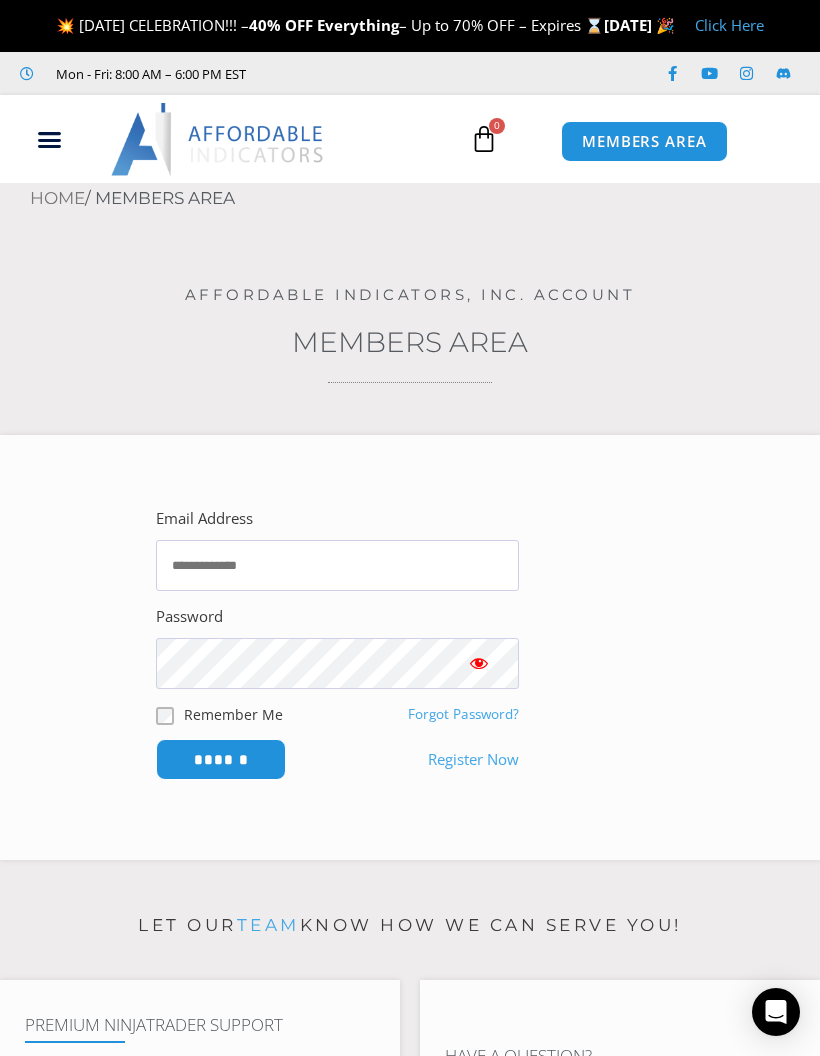 click on "MEMBERS AREA" at bounding box center (644, 141) 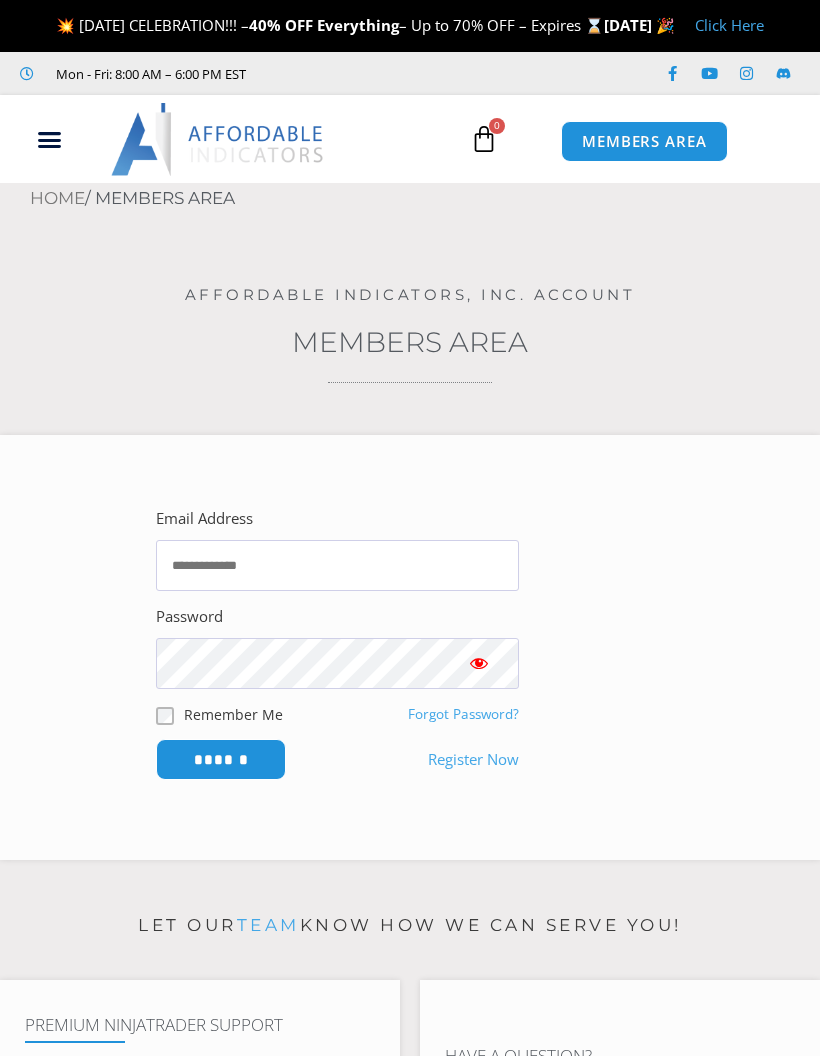 scroll, scrollTop: 0, scrollLeft: 0, axis: both 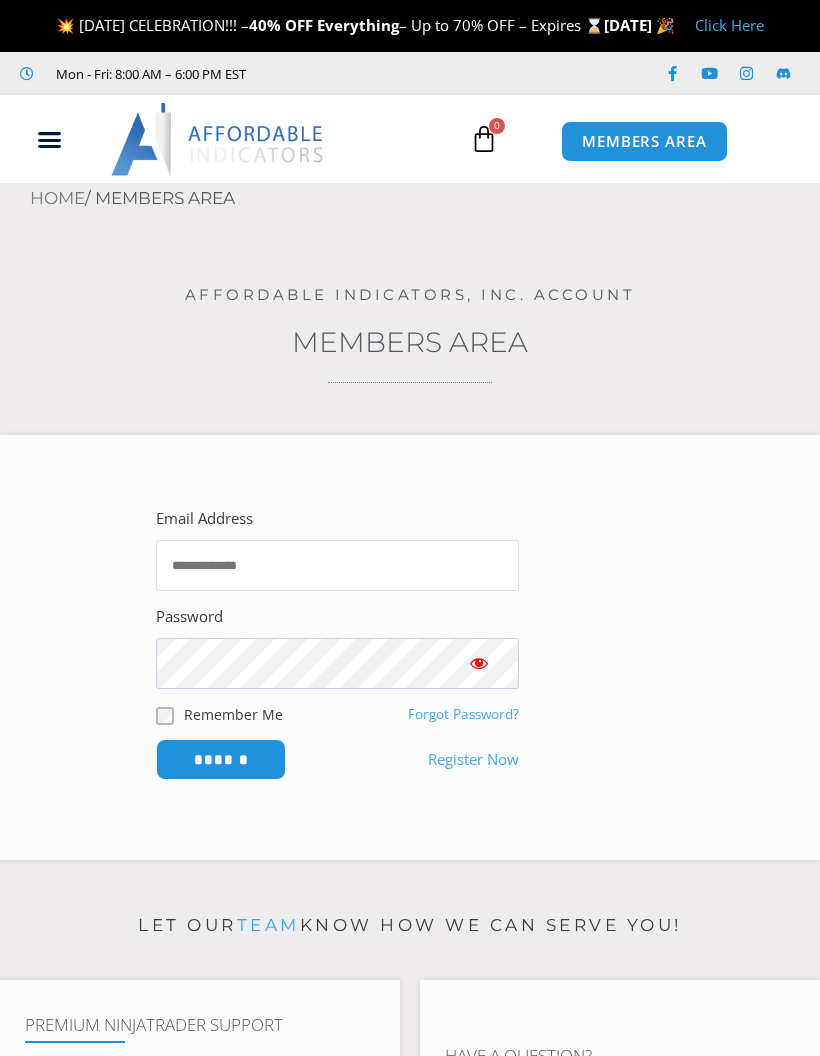 click on "Email Address" at bounding box center [337, 565] 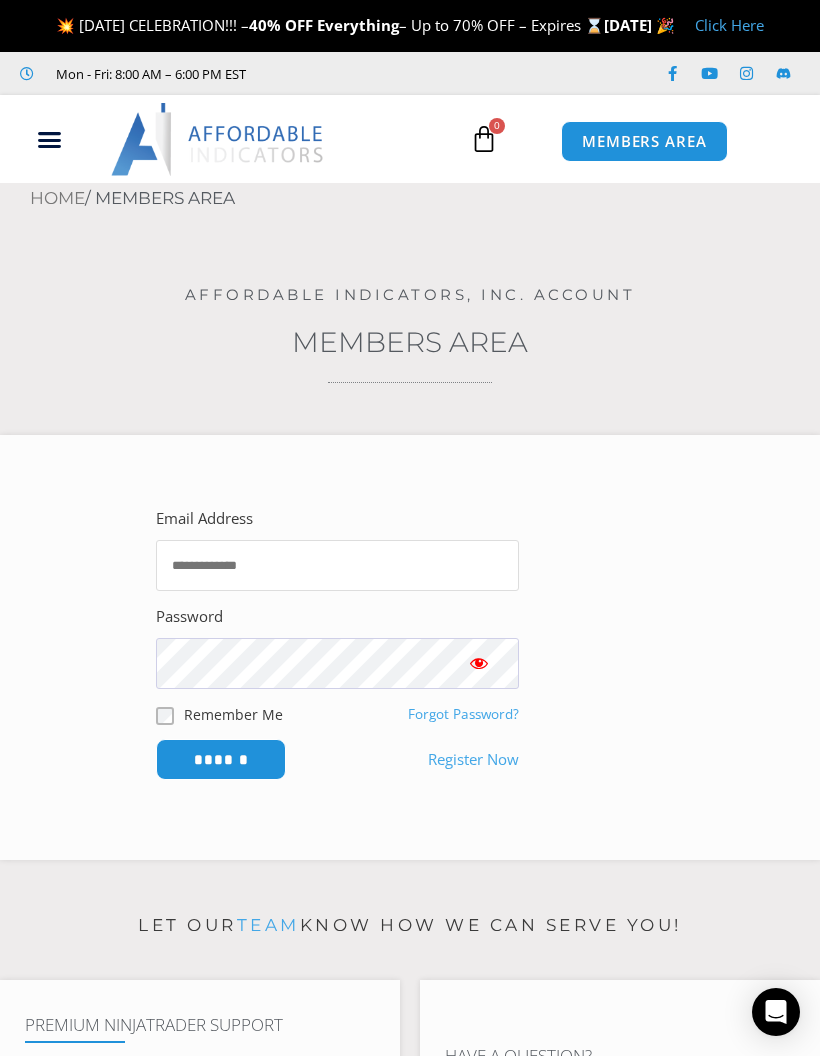 type on "**********" 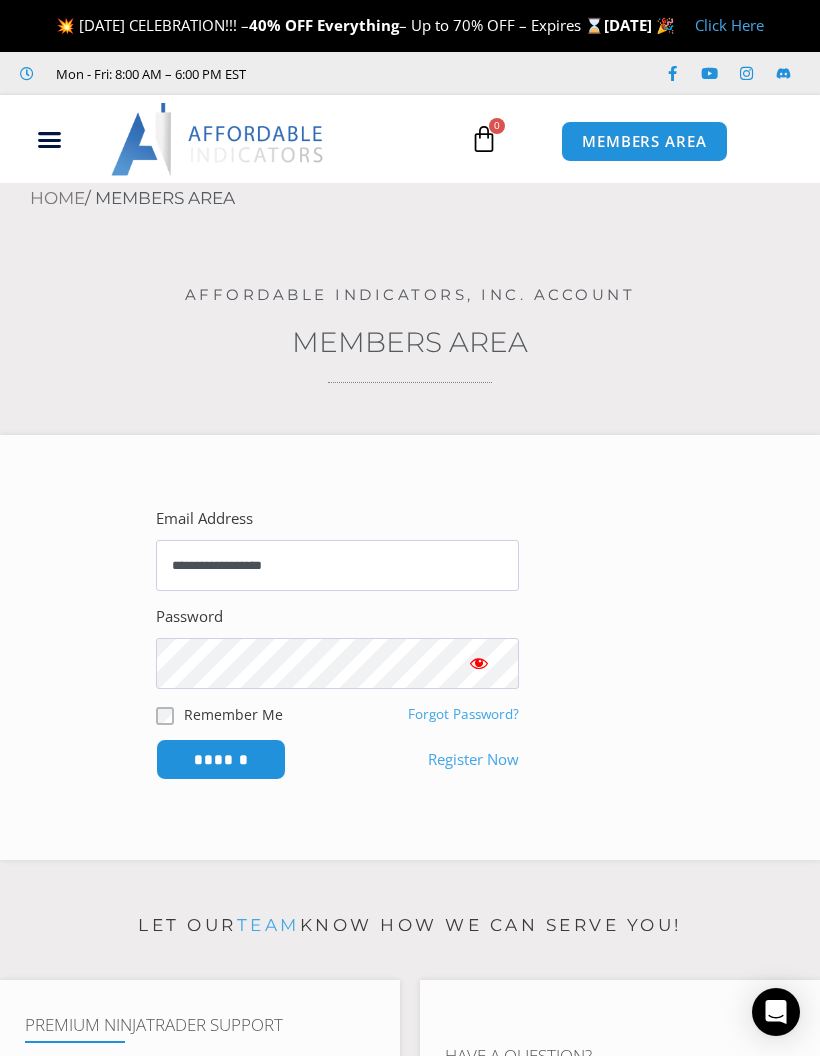 click on "******" at bounding box center [221, 759] 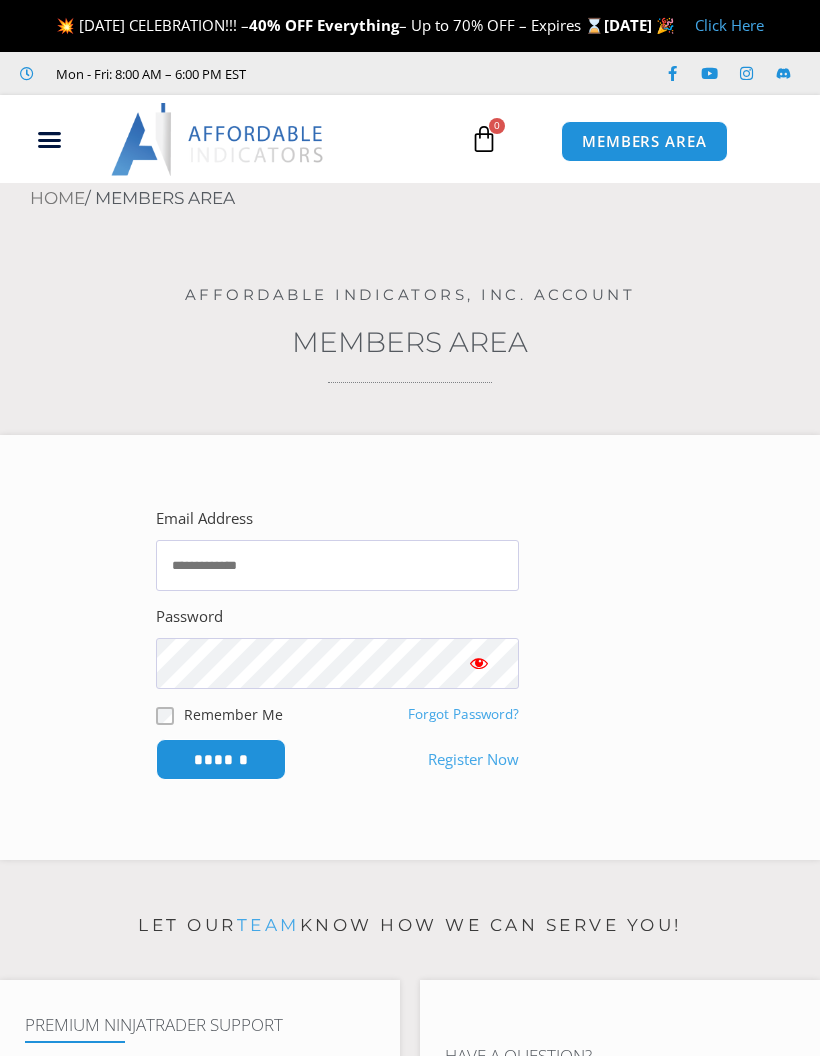 scroll, scrollTop: 0, scrollLeft: 0, axis: both 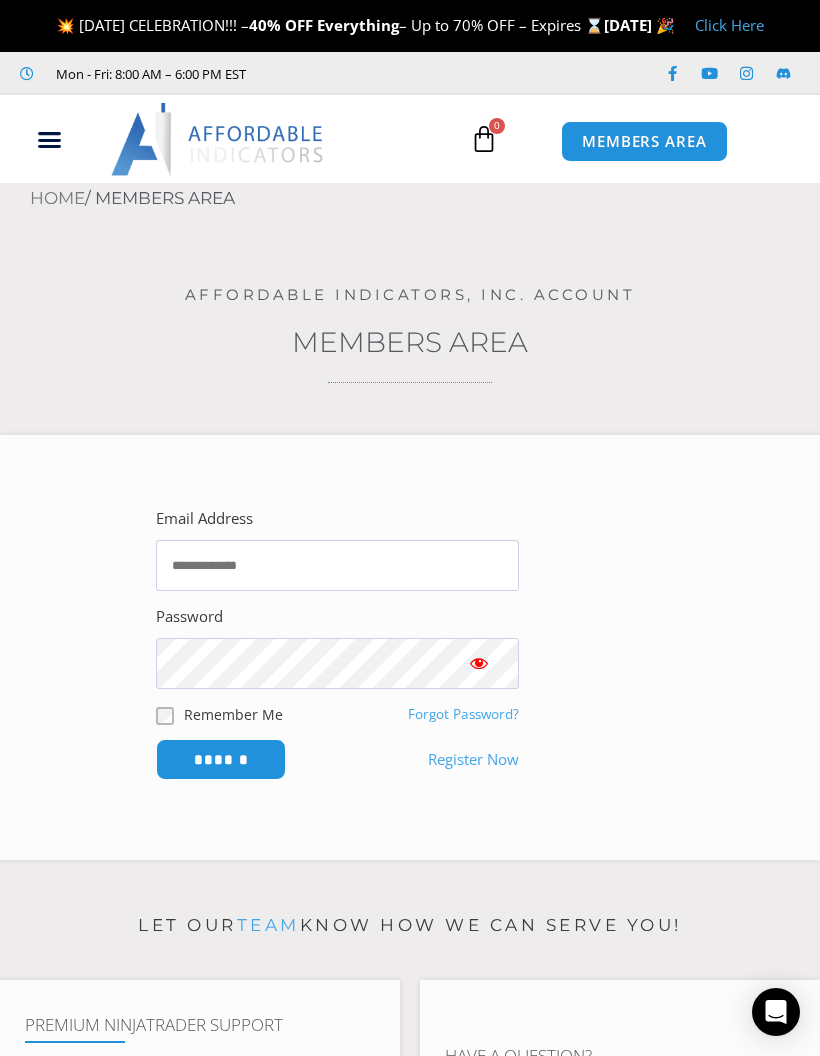 click on "Forgot Password?" at bounding box center [463, 714] 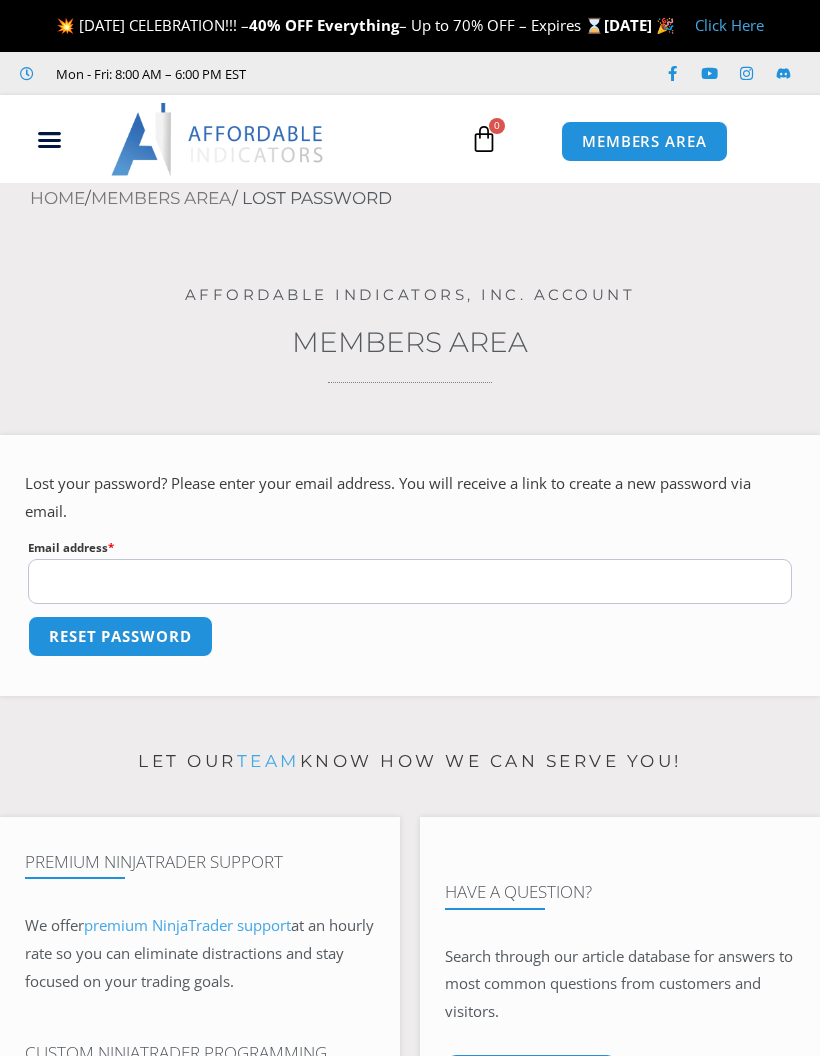 scroll, scrollTop: 0, scrollLeft: 0, axis: both 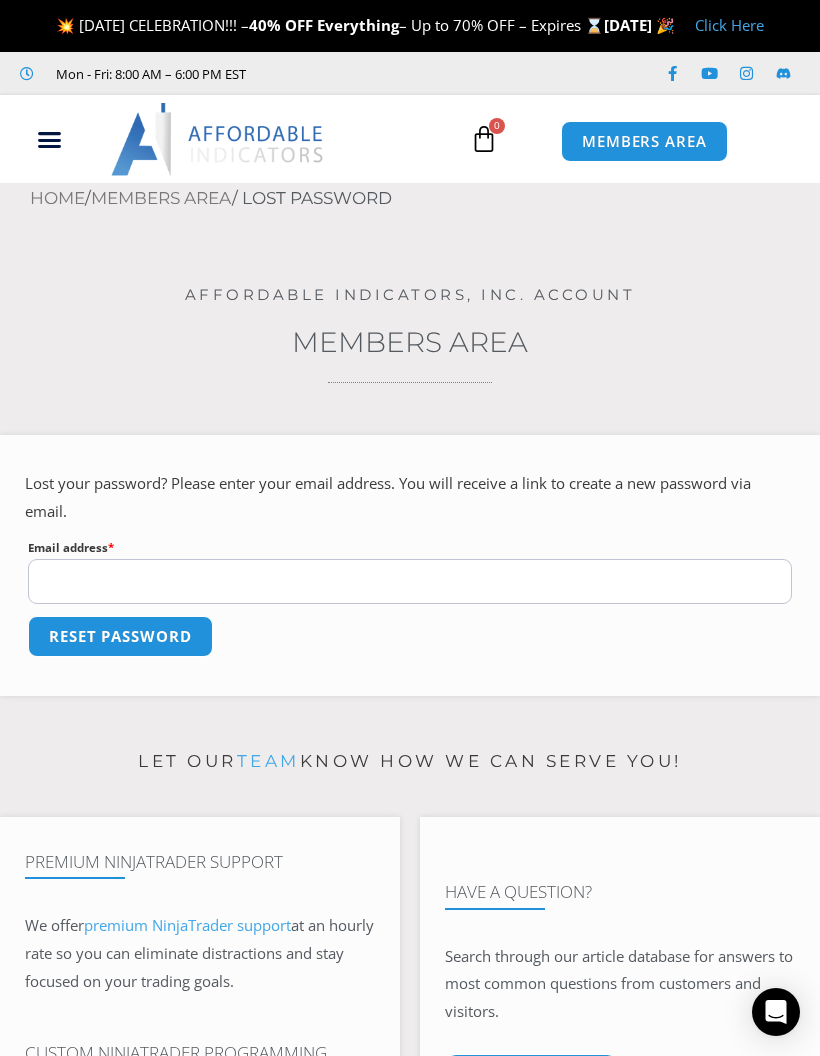 click on "Email address  * Required" at bounding box center [410, 581] 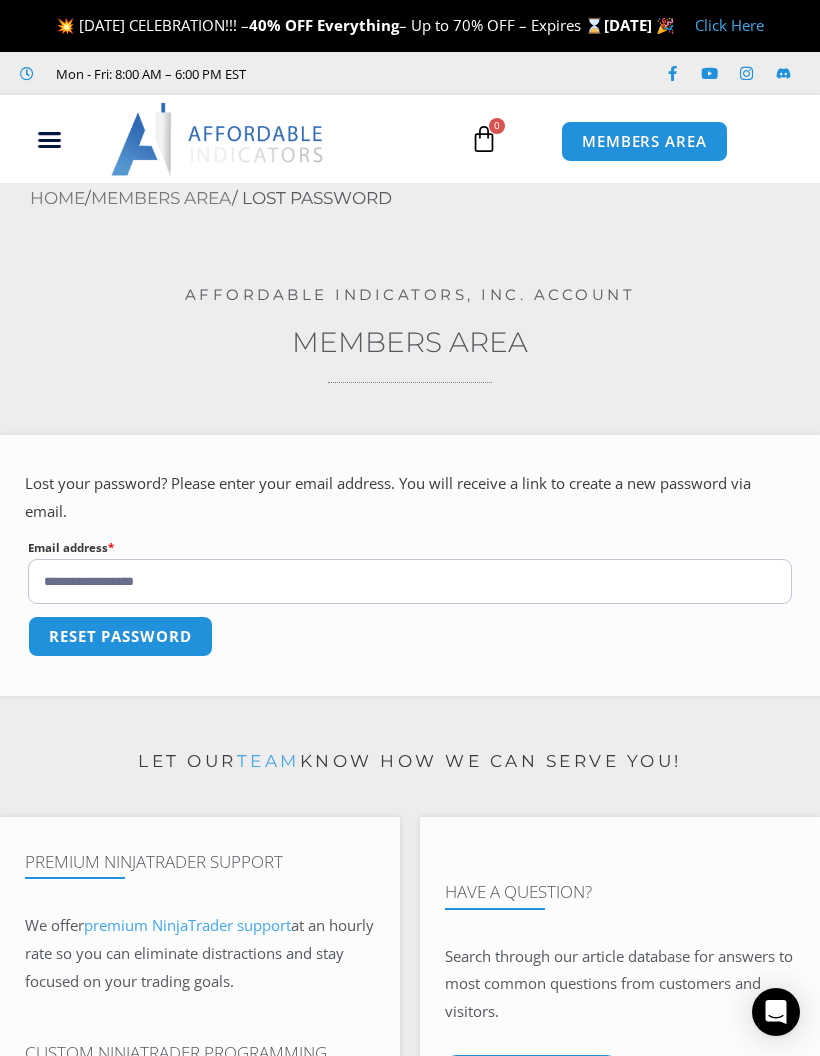 click on "Reset password" at bounding box center [120, 636] 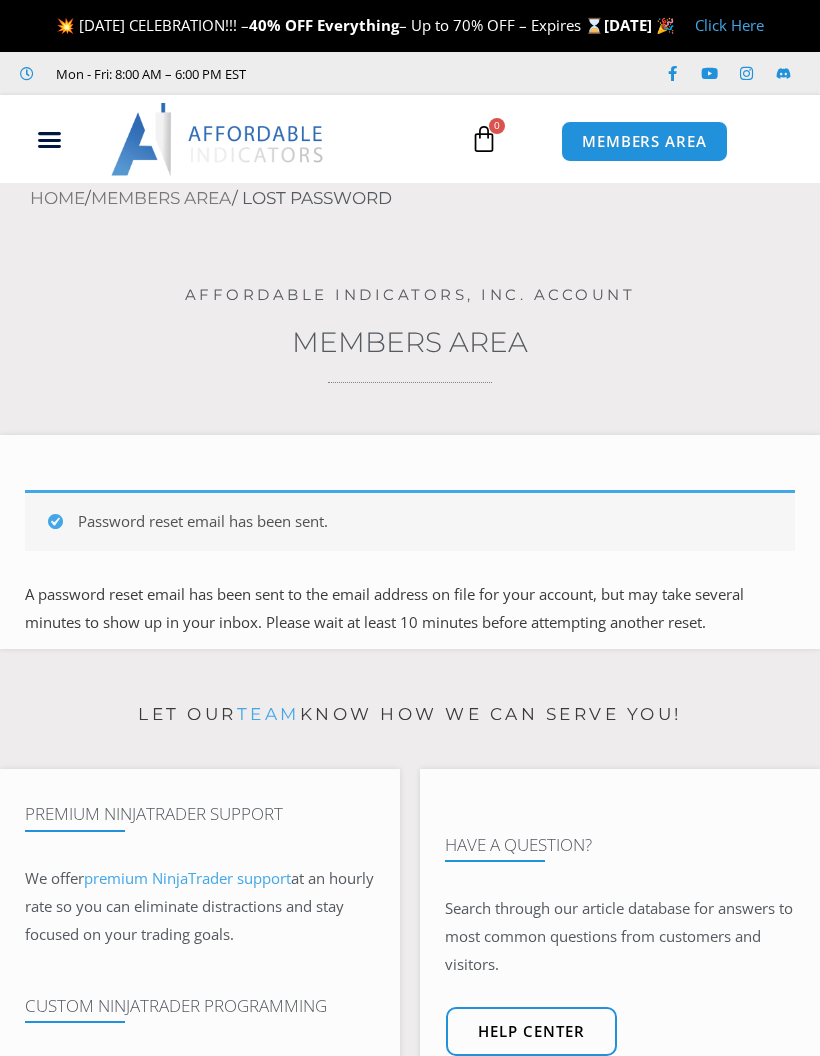 scroll, scrollTop: 0, scrollLeft: 0, axis: both 